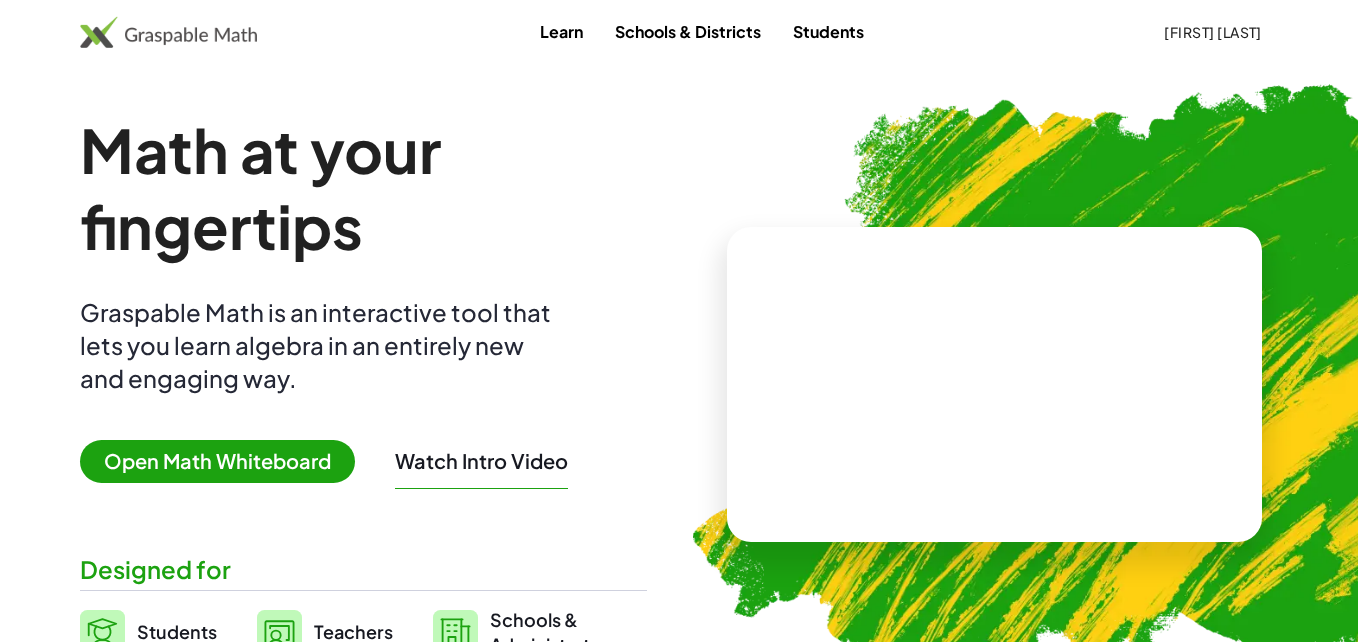 scroll, scrollTop: 0, scrollLeft: 0, axis: both 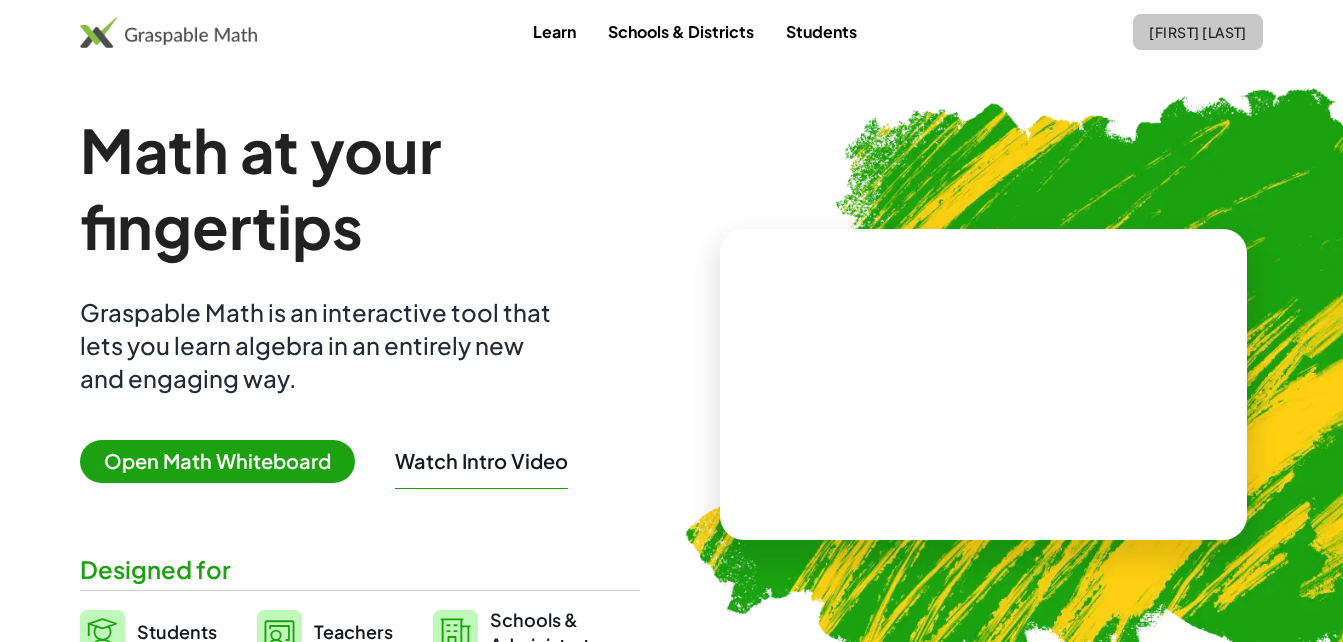 click on "[FIRST] [LAST]" 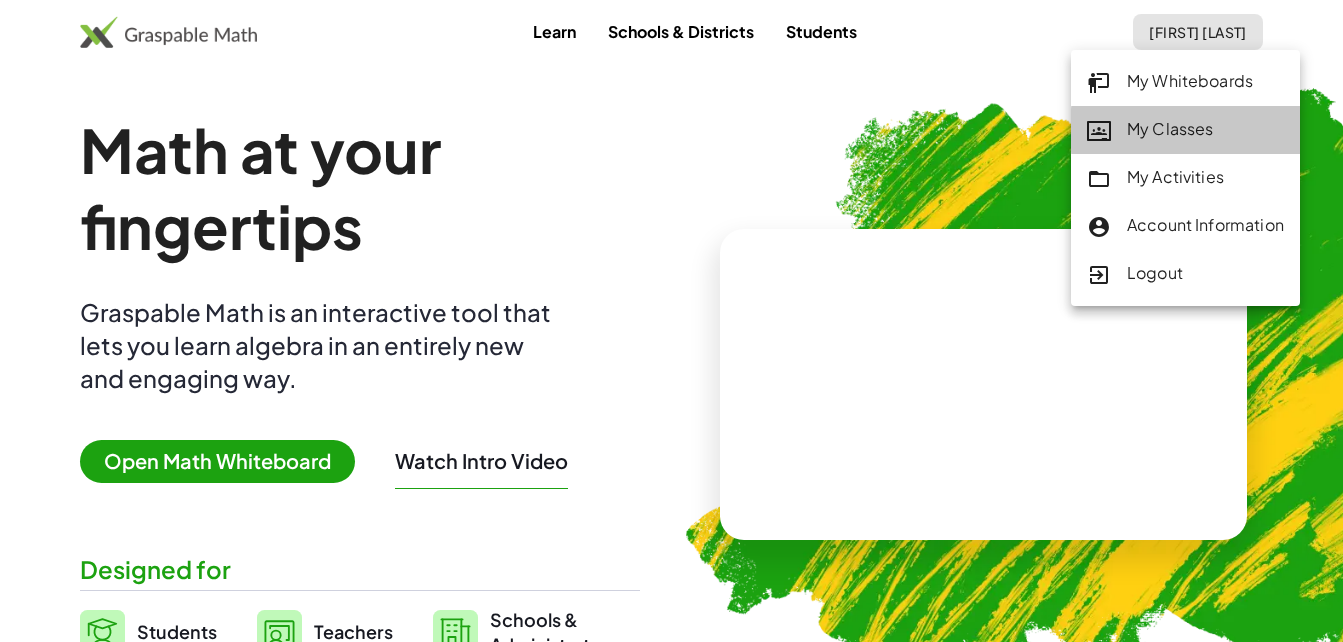click on "My Classes" 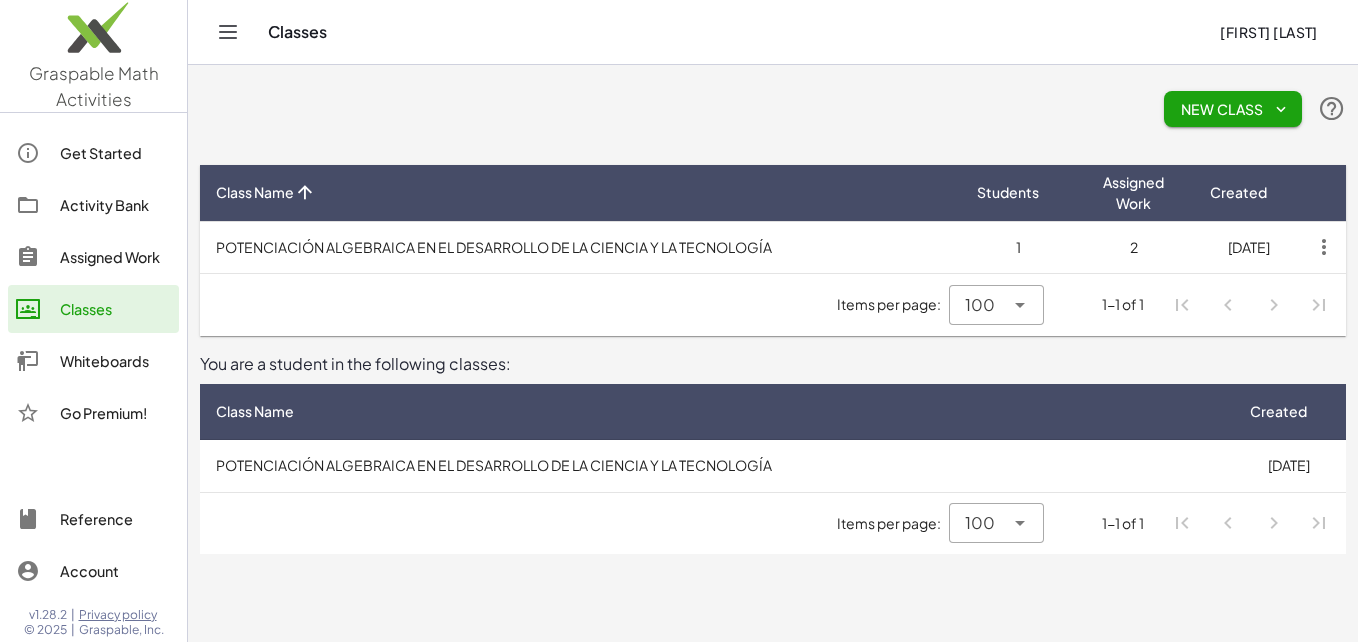 click on "Assigned Work" 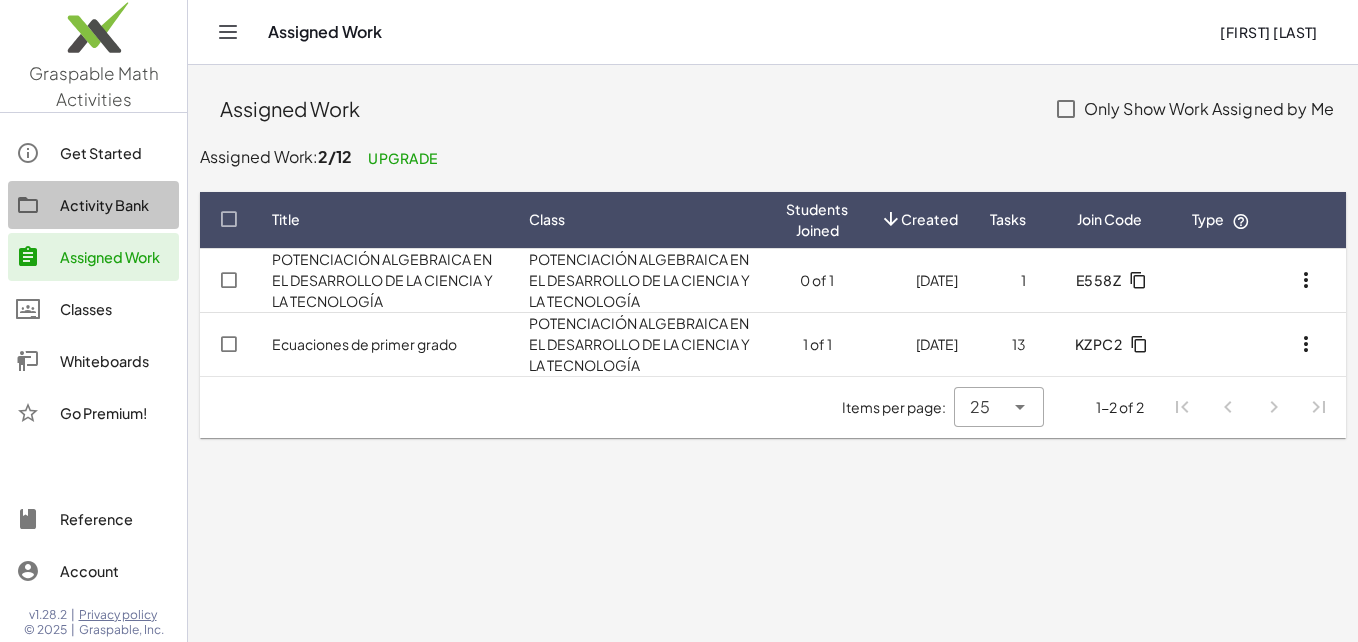 click on "Activity Bank" 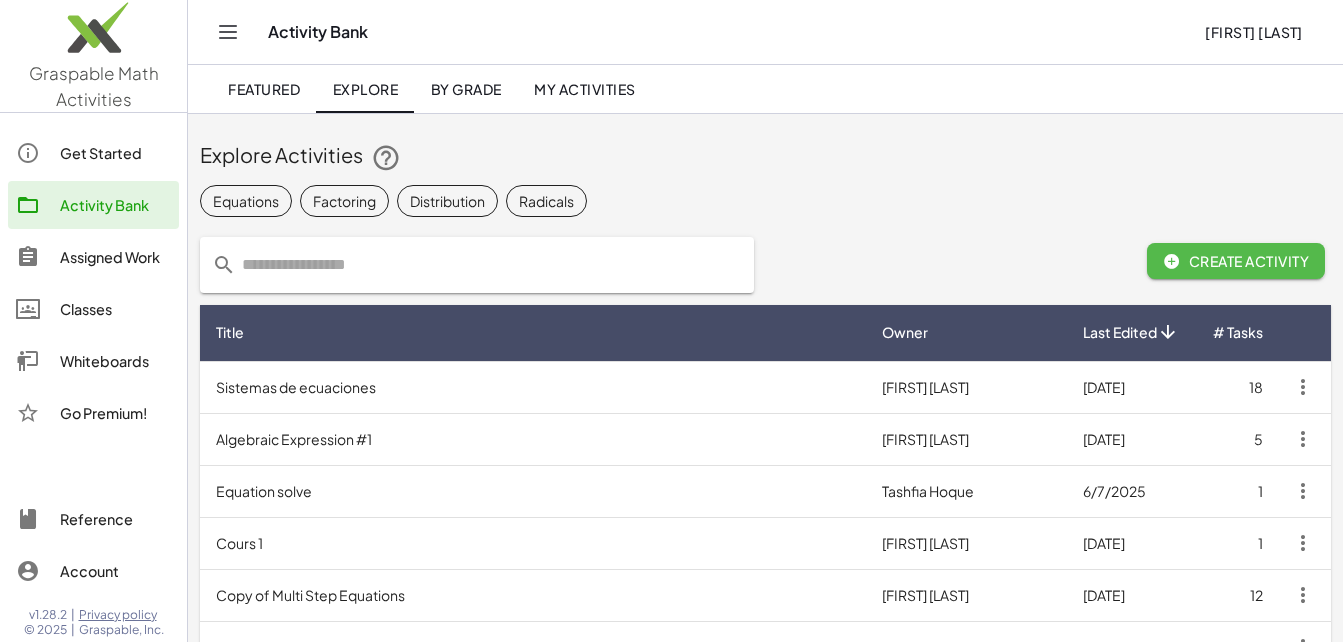 click on "Create Activity" 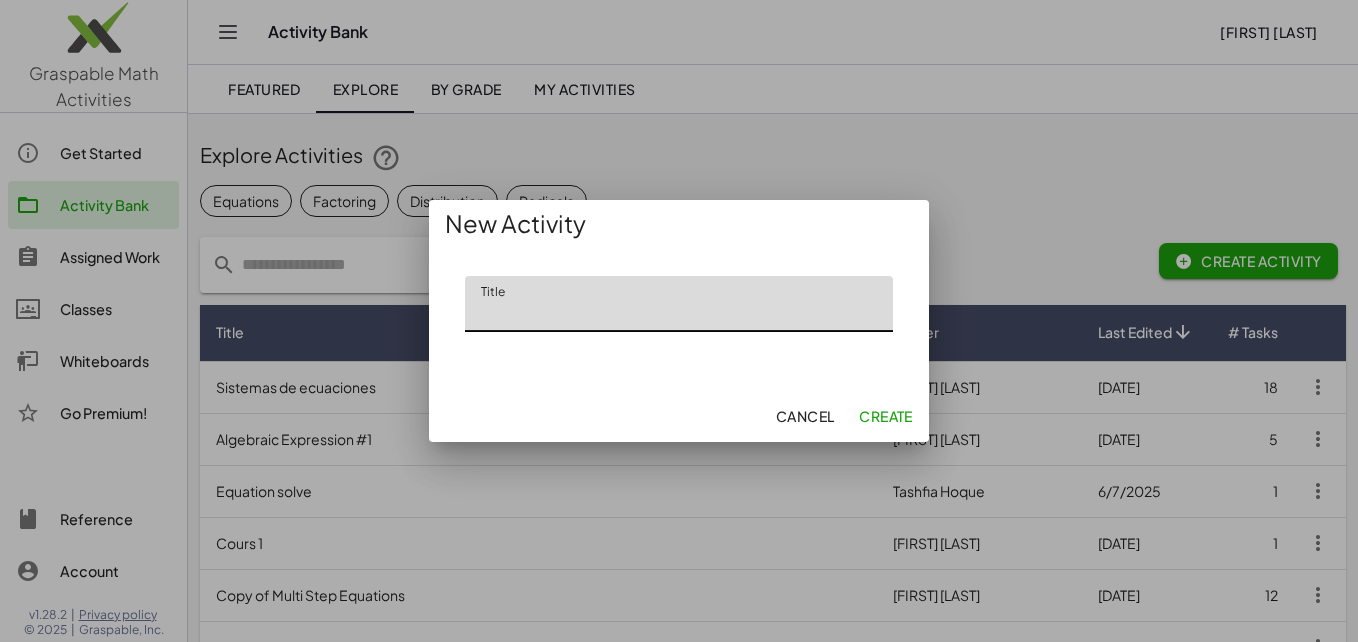 click on "Title" 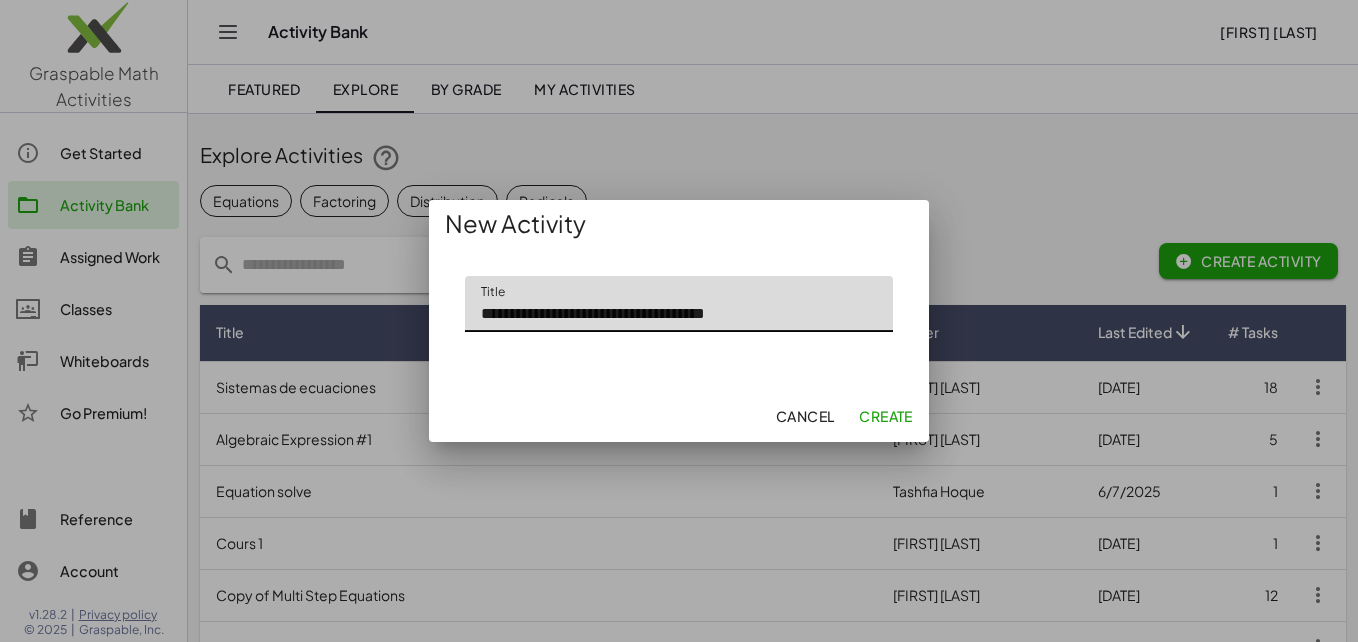 type on "**********" 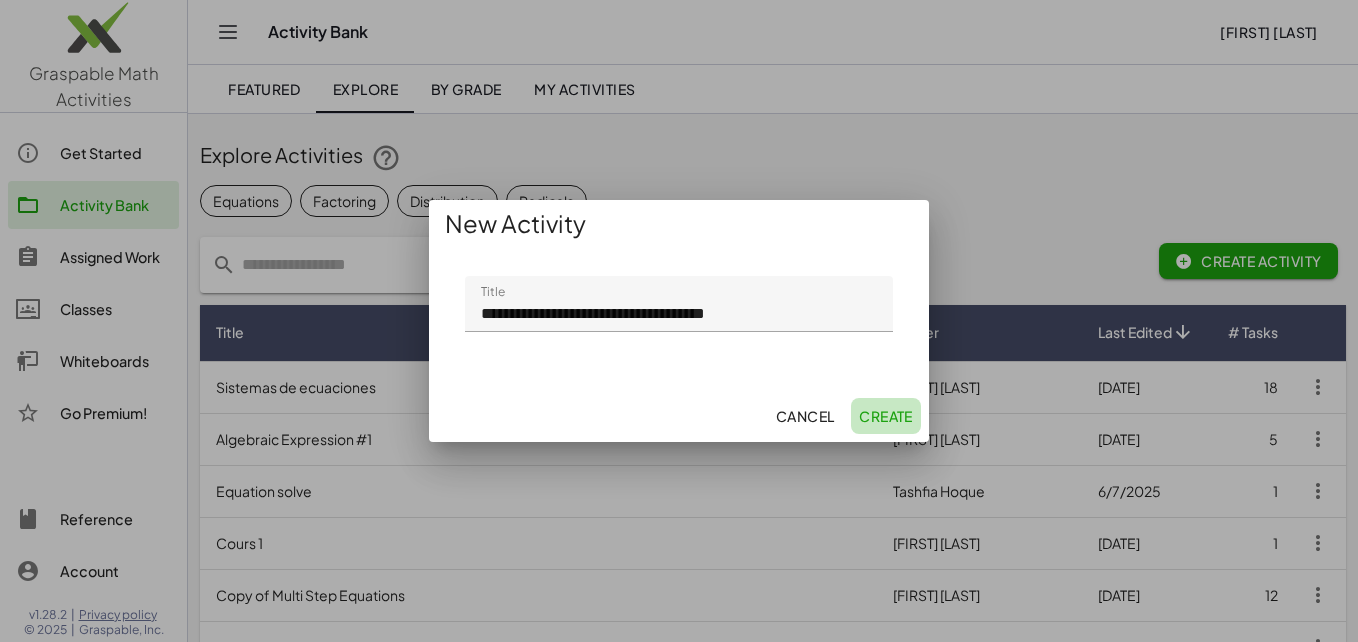 click on "Create" 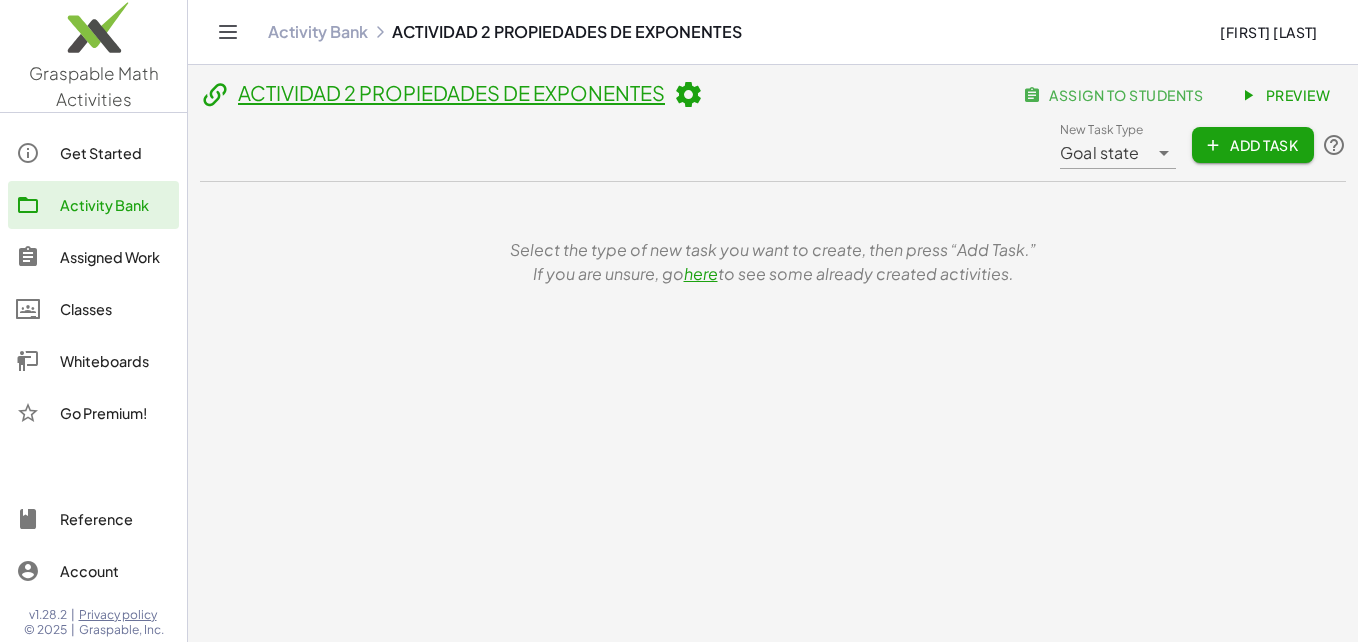 click on "ACTIVIDAD 2 PROPIEDADES DE EXPONENTES" at bounding box center (451, 92) 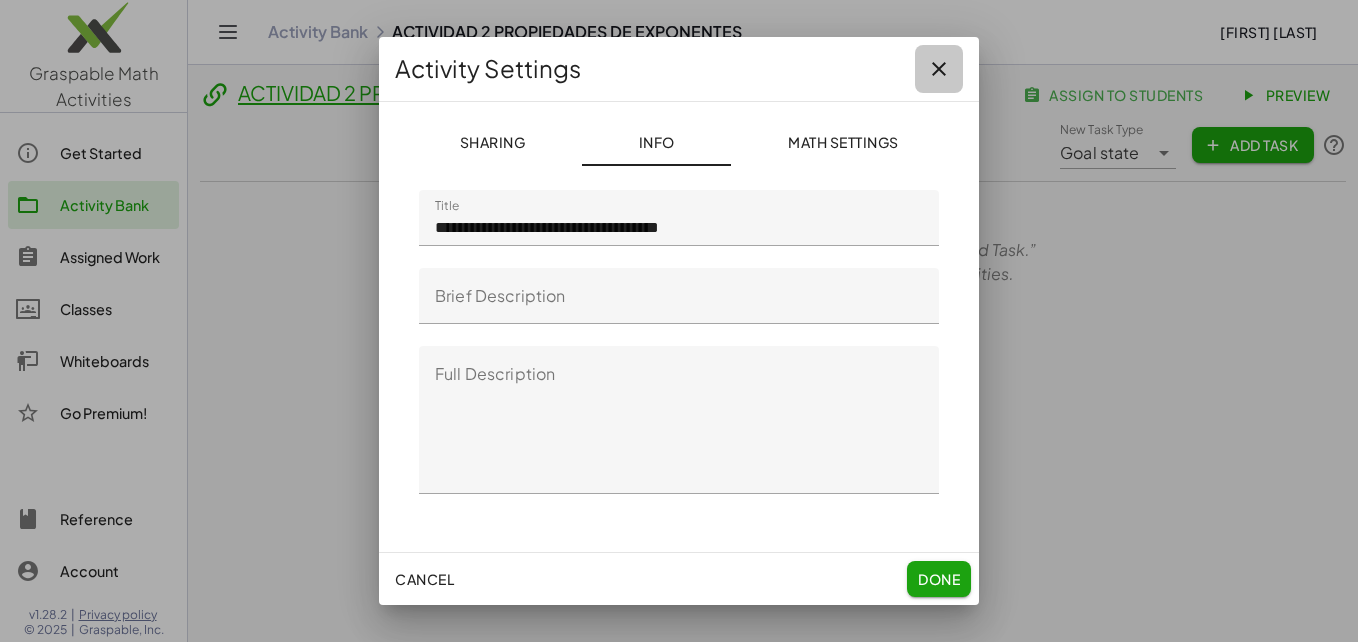 click at bounding box center [939, 69] 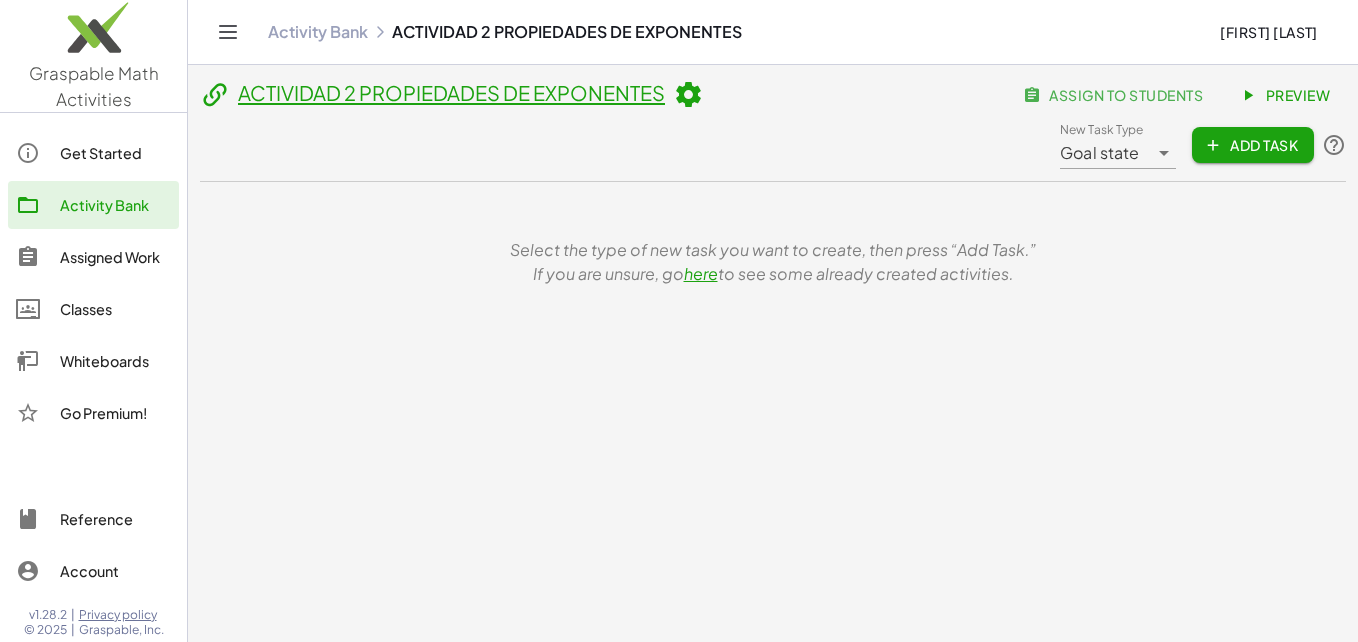 click on "ACTIVIDAD 2 PROPIEDADES DE EXPONENTES  assign to students   Preview  New Task Type Goal state ********* New Task Type  Add Task" at bounding box center (773, 129) 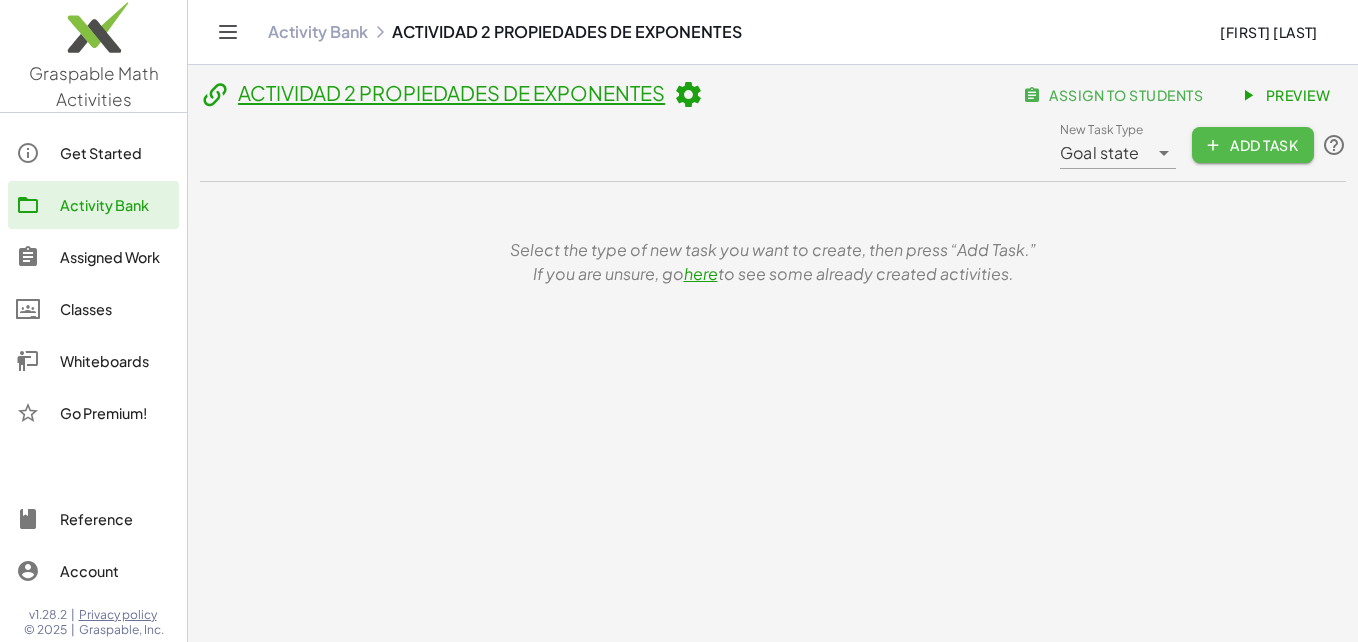 click on "Add Task" 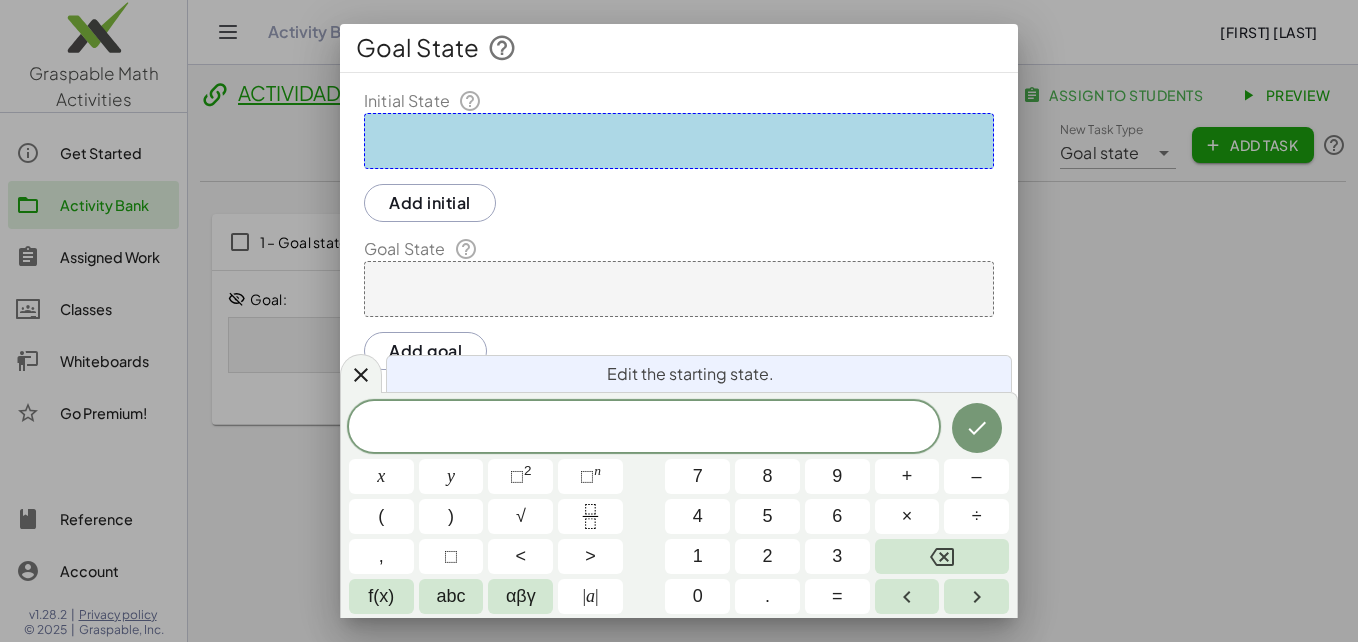 click at bounding box center [679, 141] 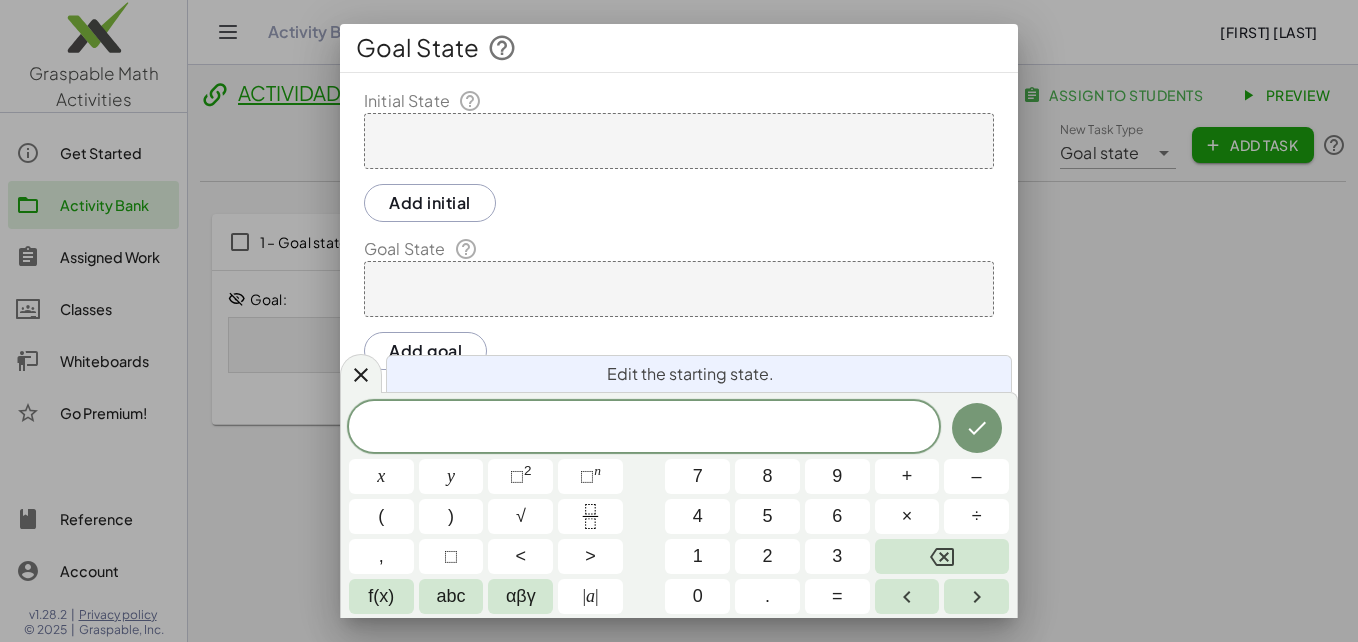 click at bounding box center [679, 141] 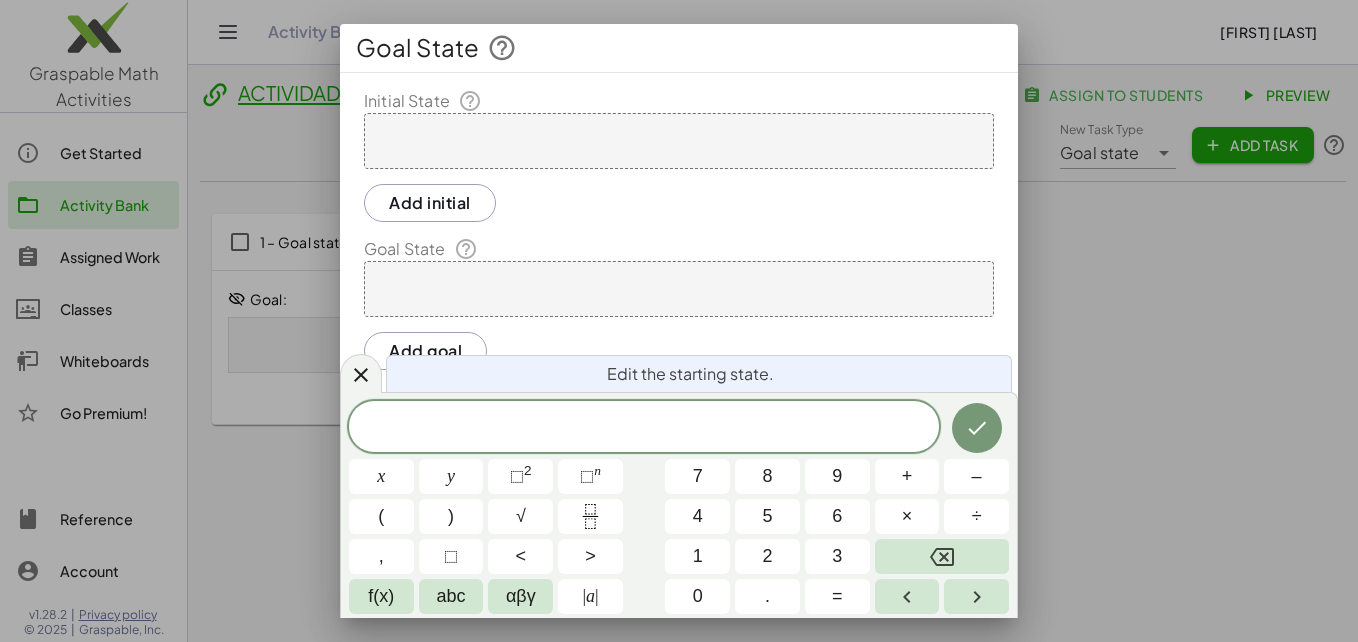click at bounding box center [679, 289] 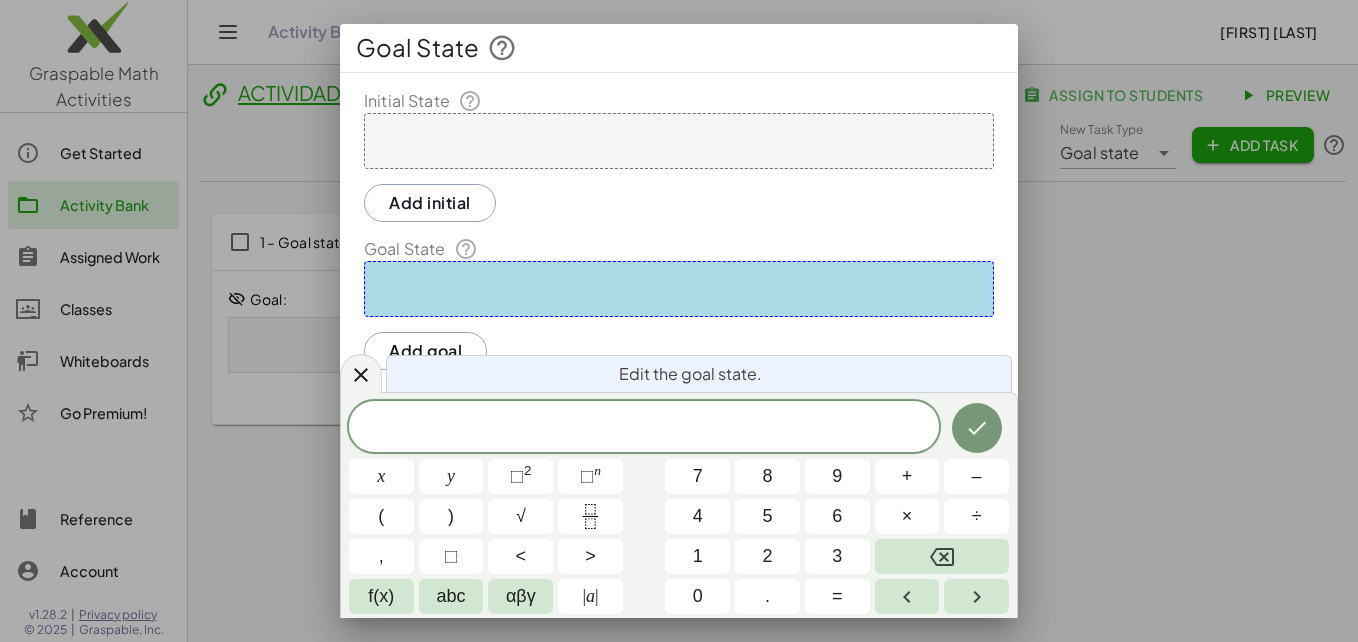 click at bounding box center [679, 289] 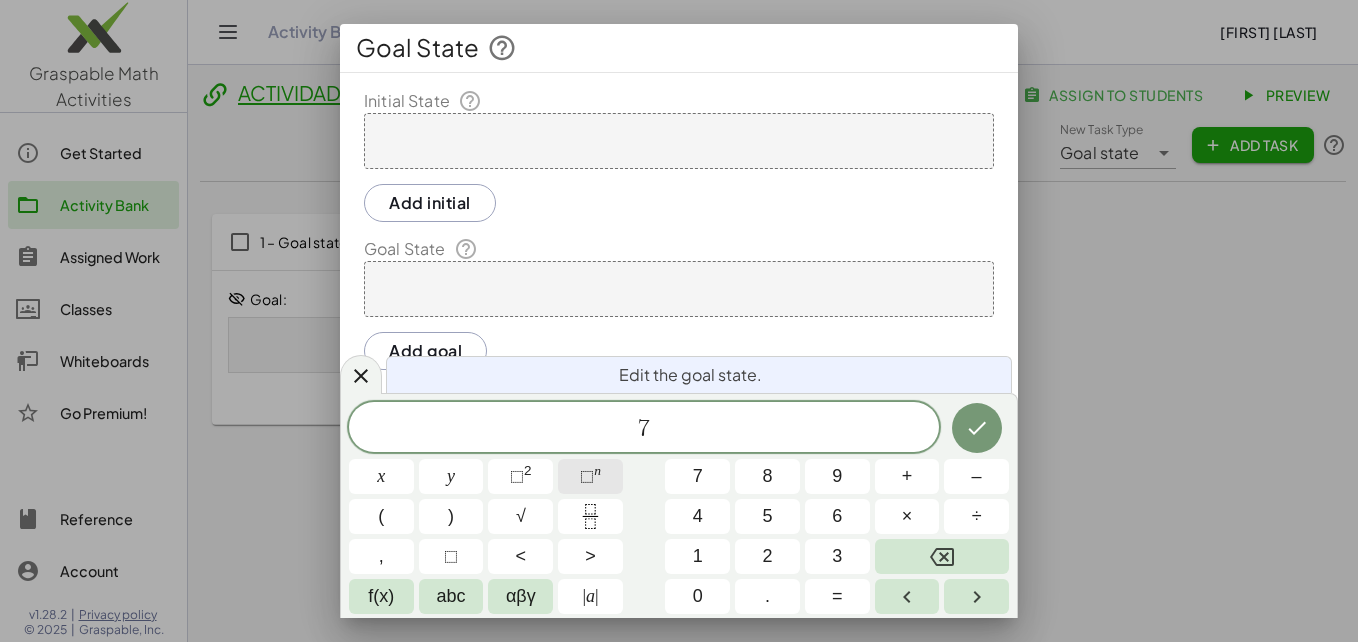 click on "⬚" at bounding box center [587, 476] 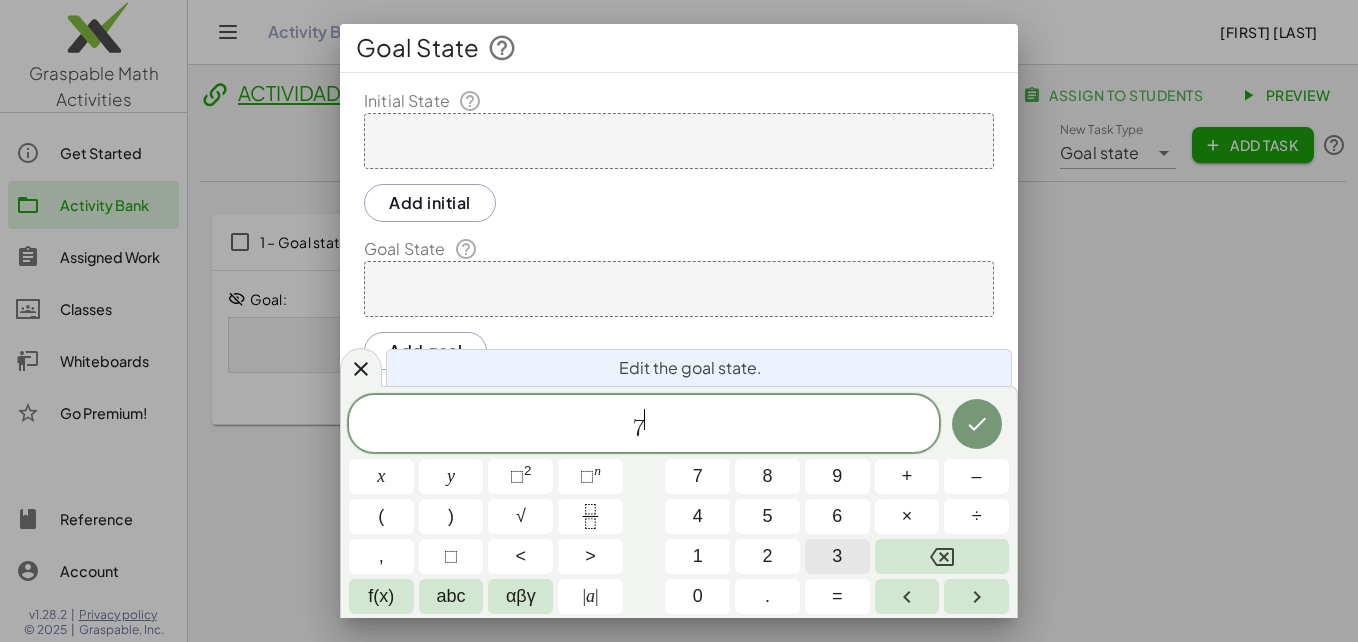 click on "3" at bounding box center [837, 556] 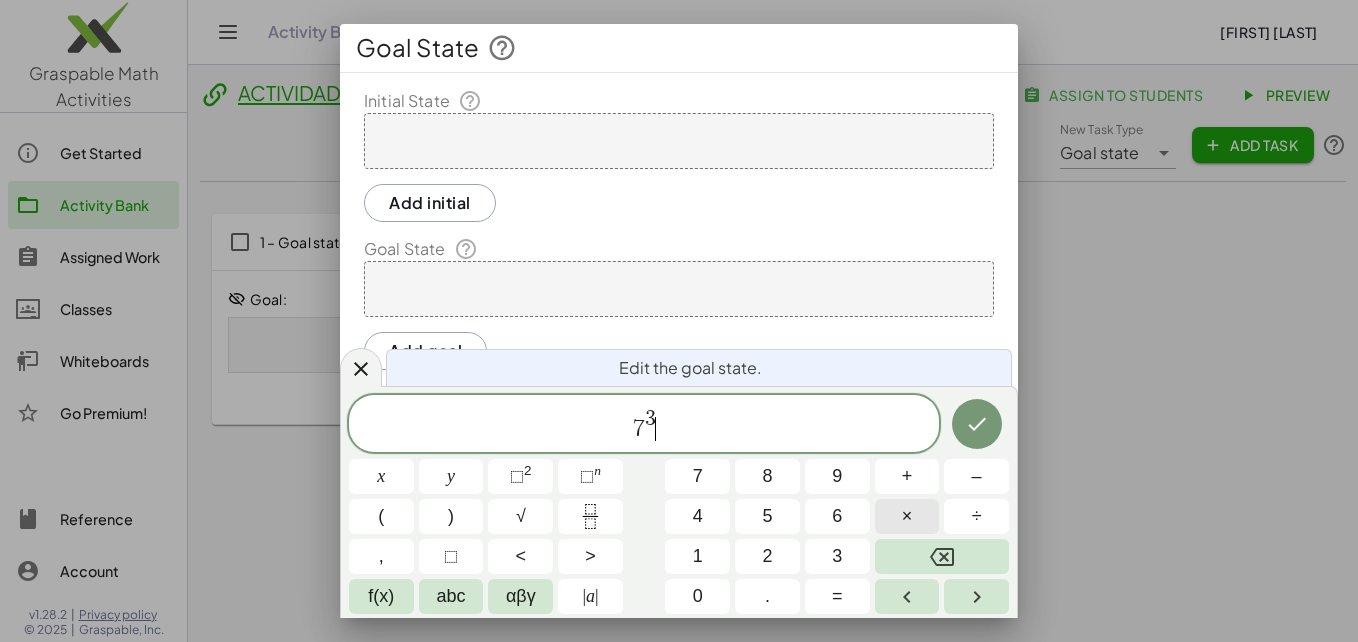 click on "×" at bounding box center (907, 516) 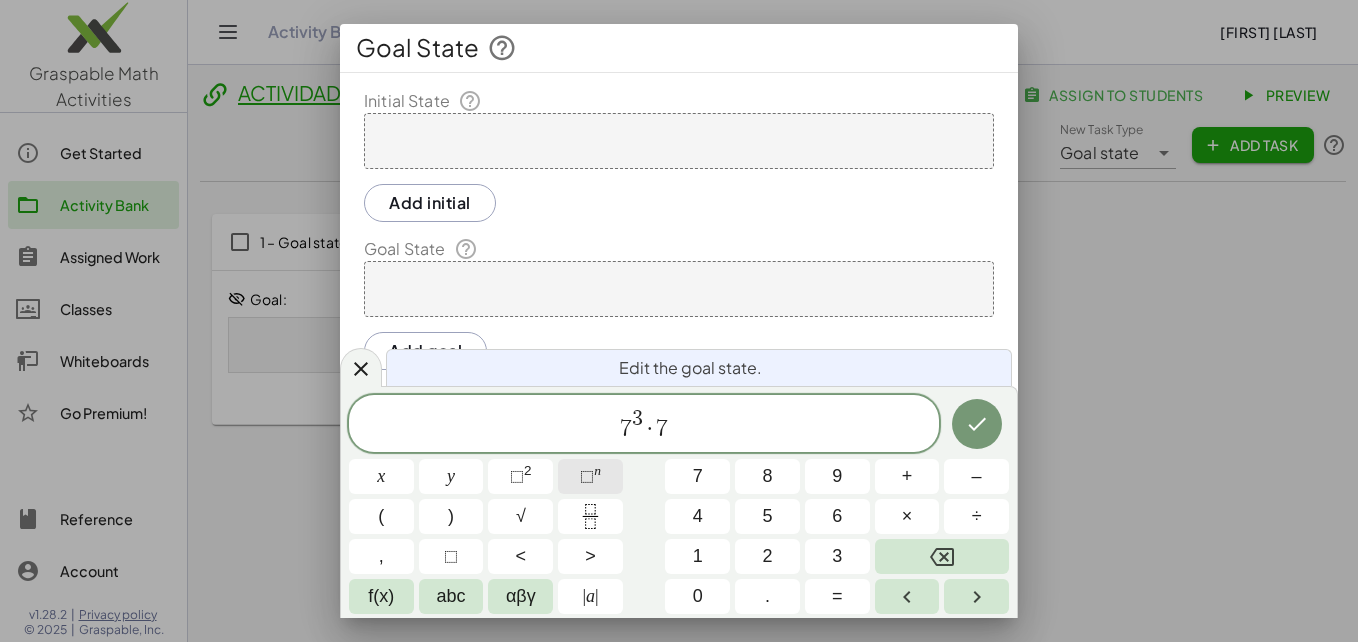 click on "⬚ n" 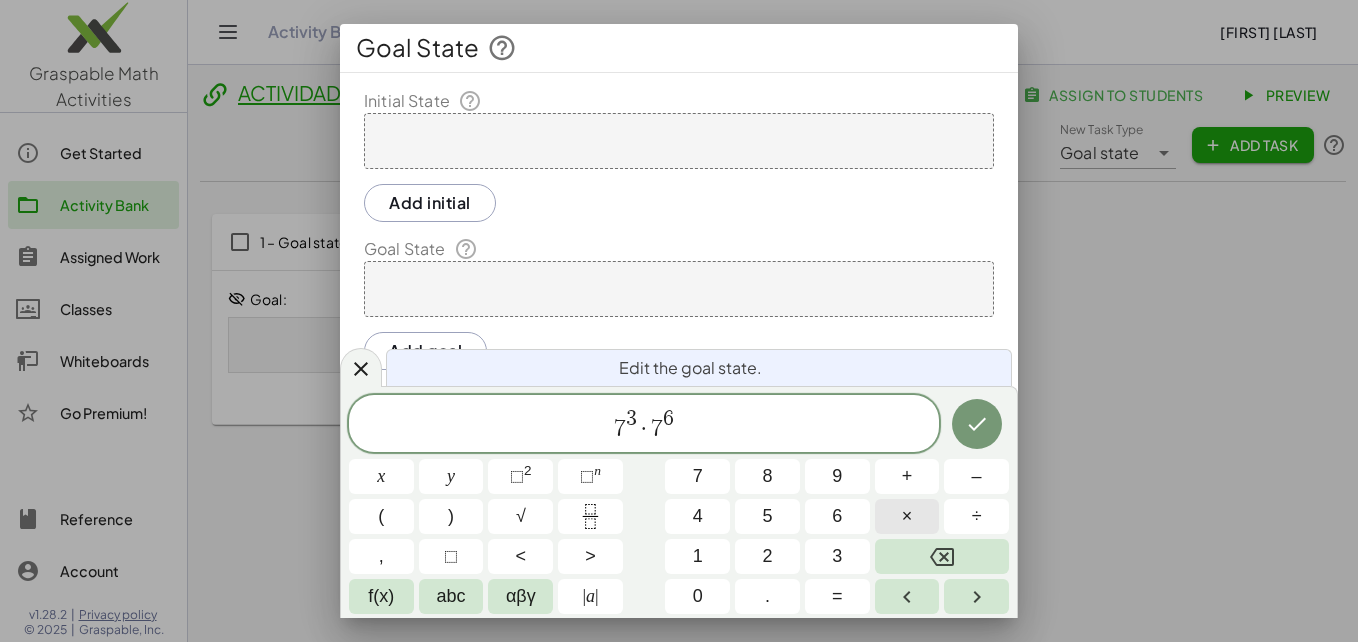 click on "×" at bounding box center [907, 516] 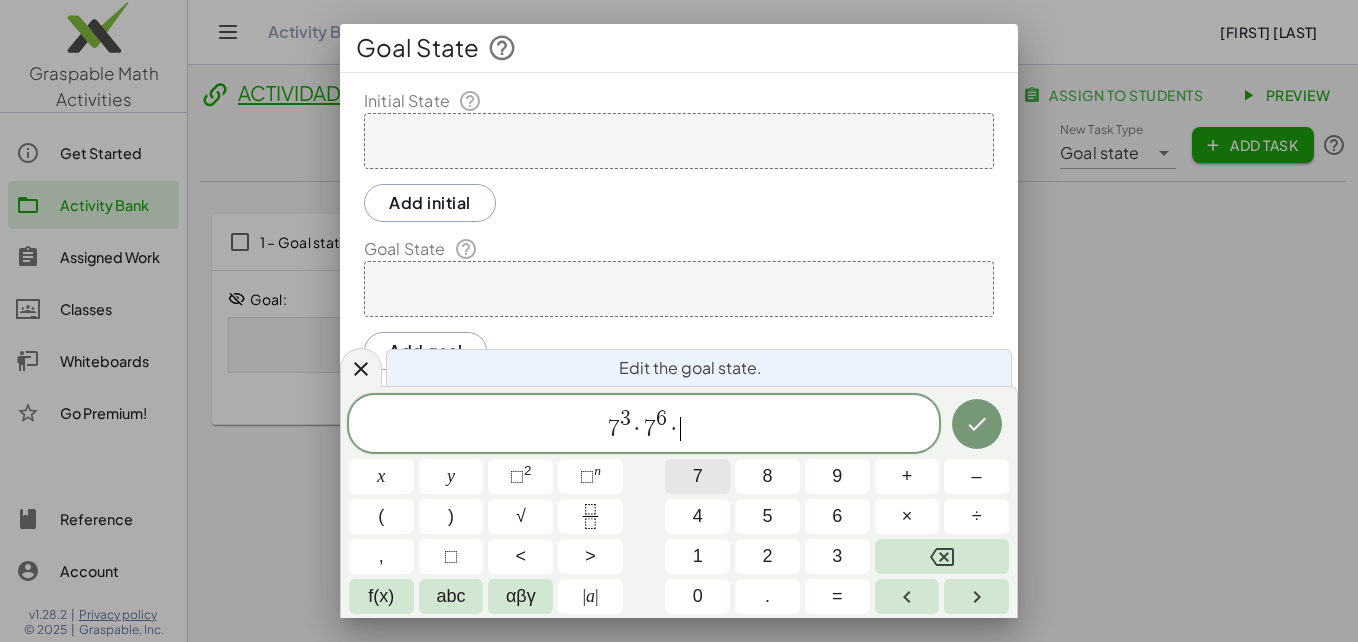 click on "7" at bounding box center (698, 476) 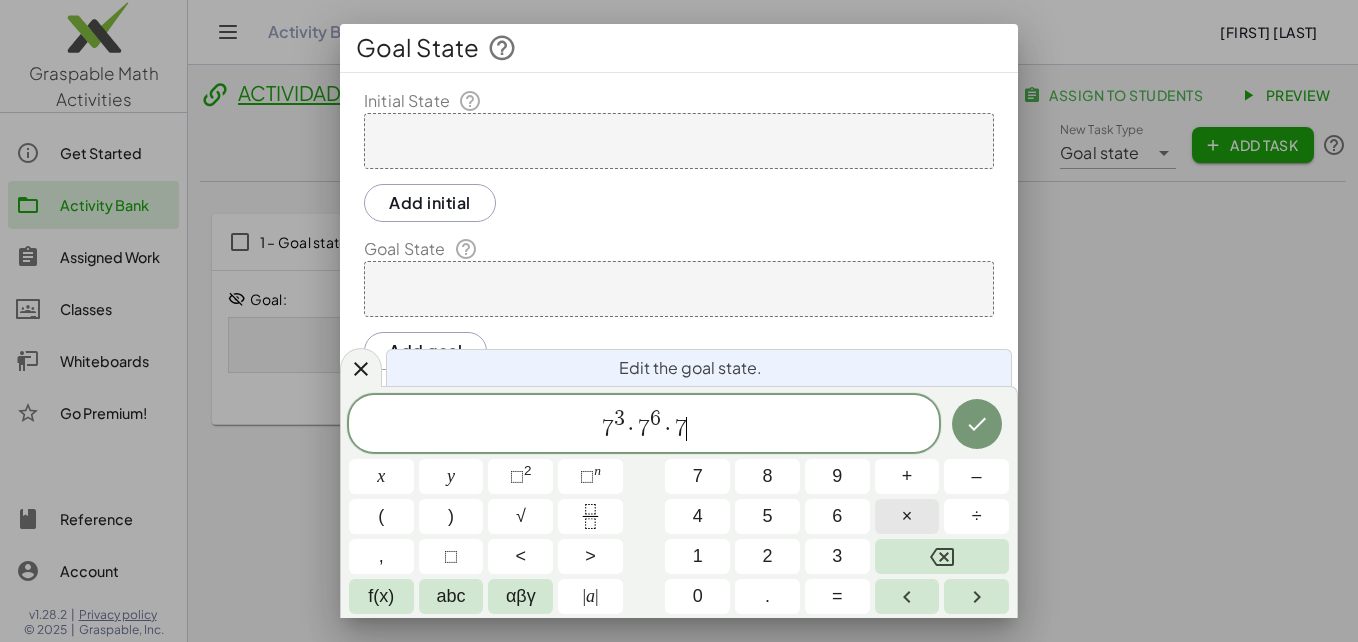 click on "×" at bounding box center (907, 516) 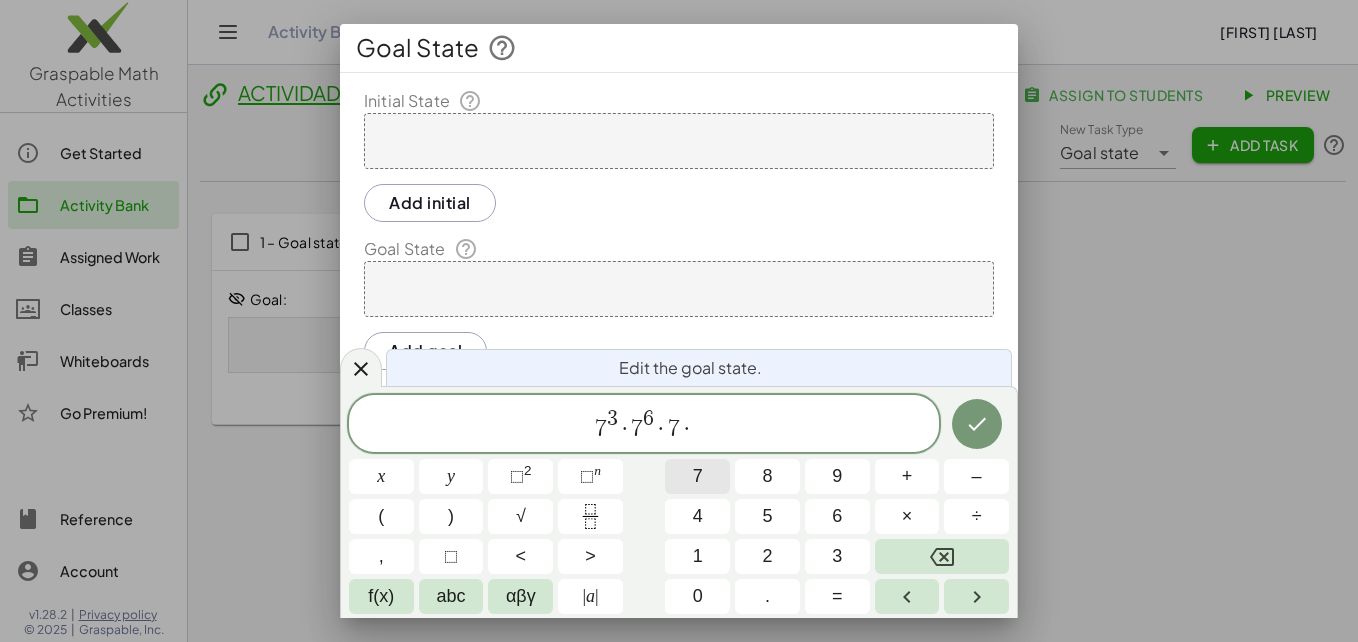 click on "7" at bounding box center [697, 476] 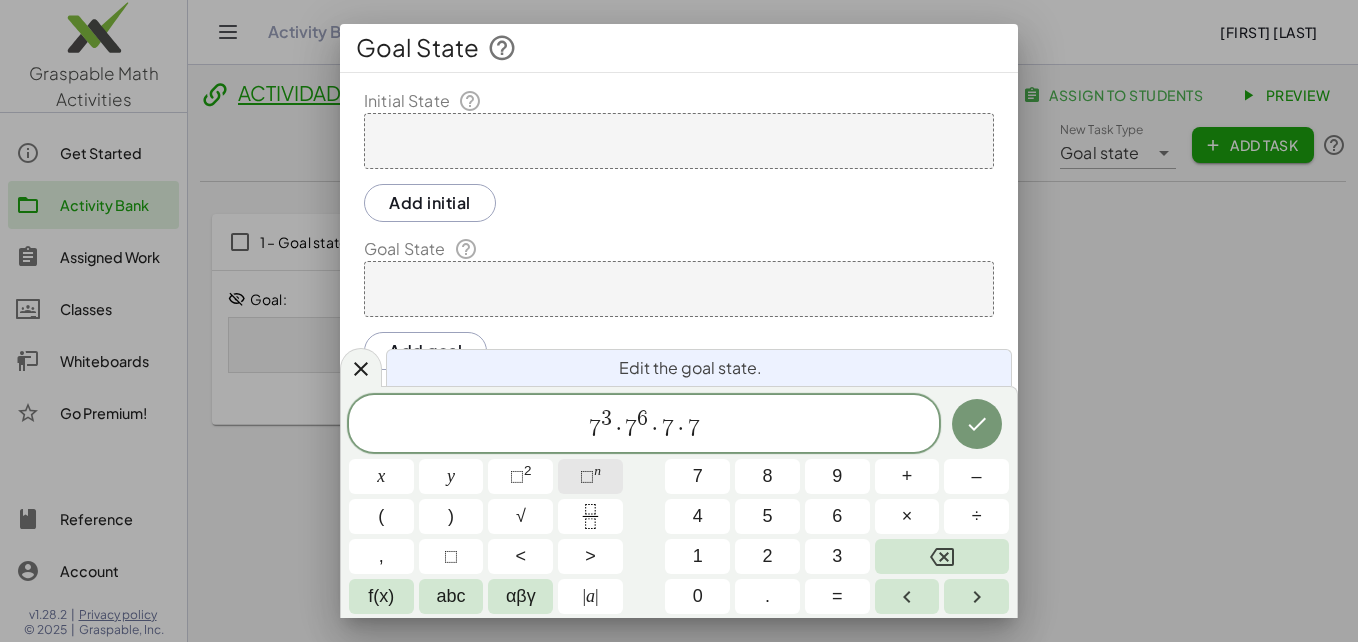 click on "n" at bounding box center (597, 470) 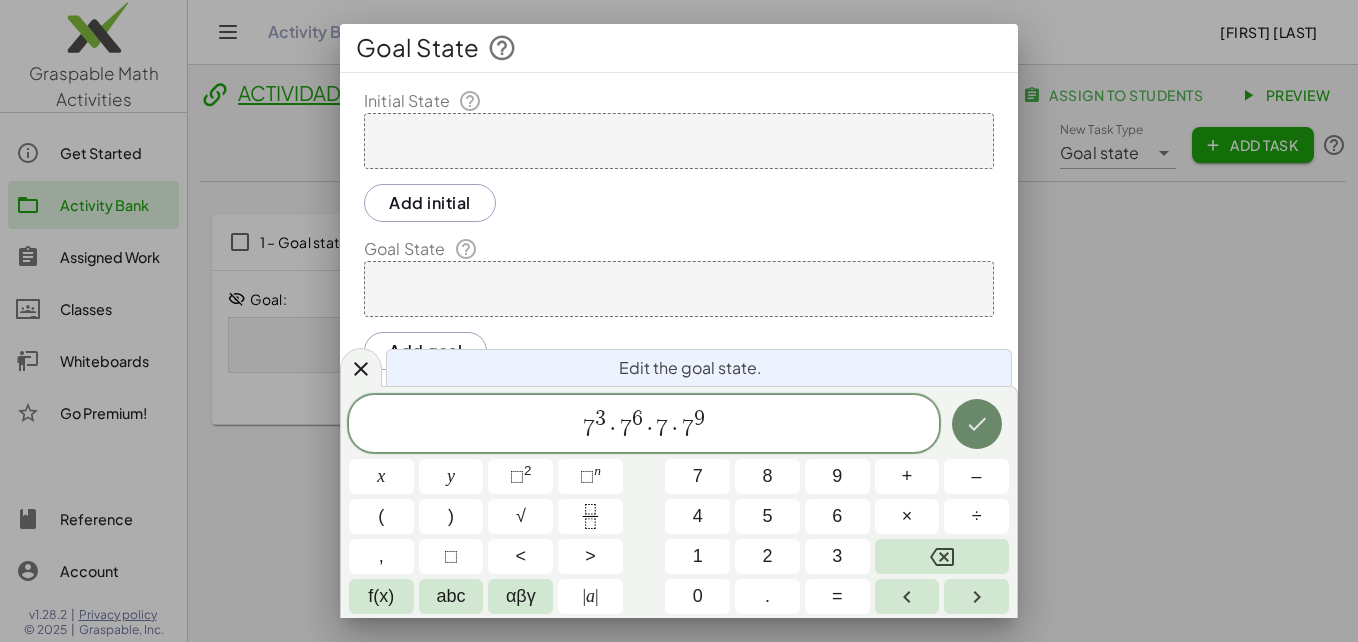 click 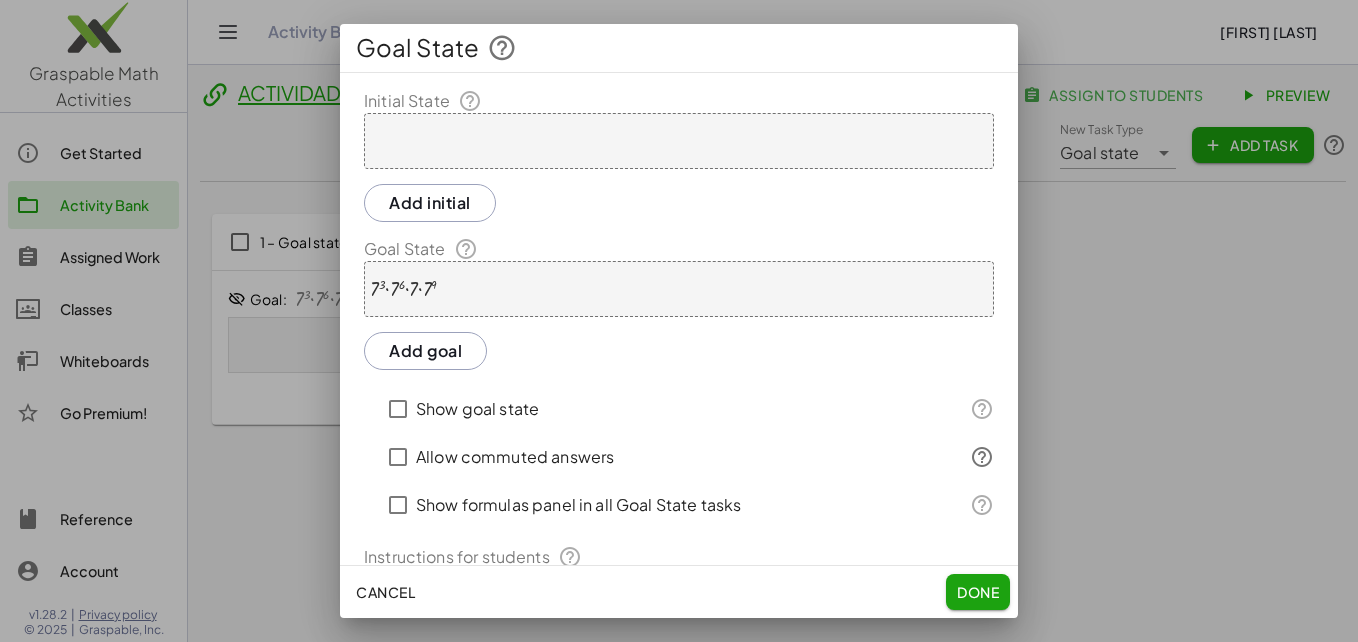 click at bounding box center (679, 141) 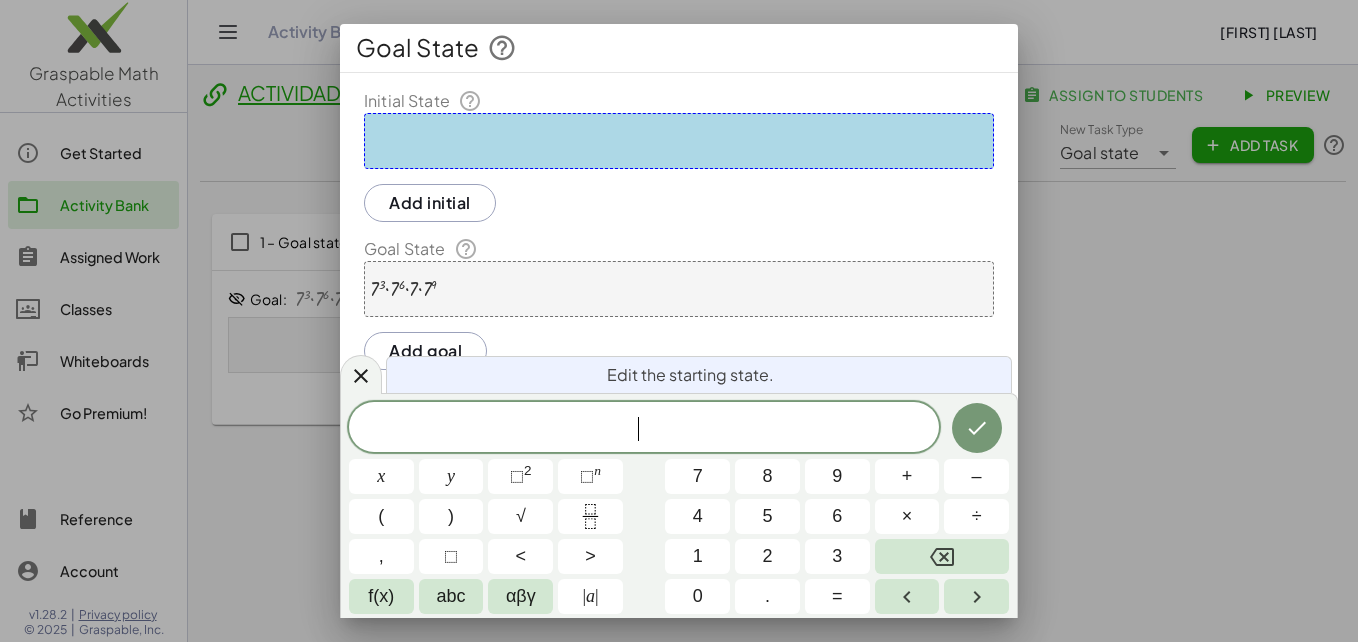 click on "​" at bounding box center [644, 429] 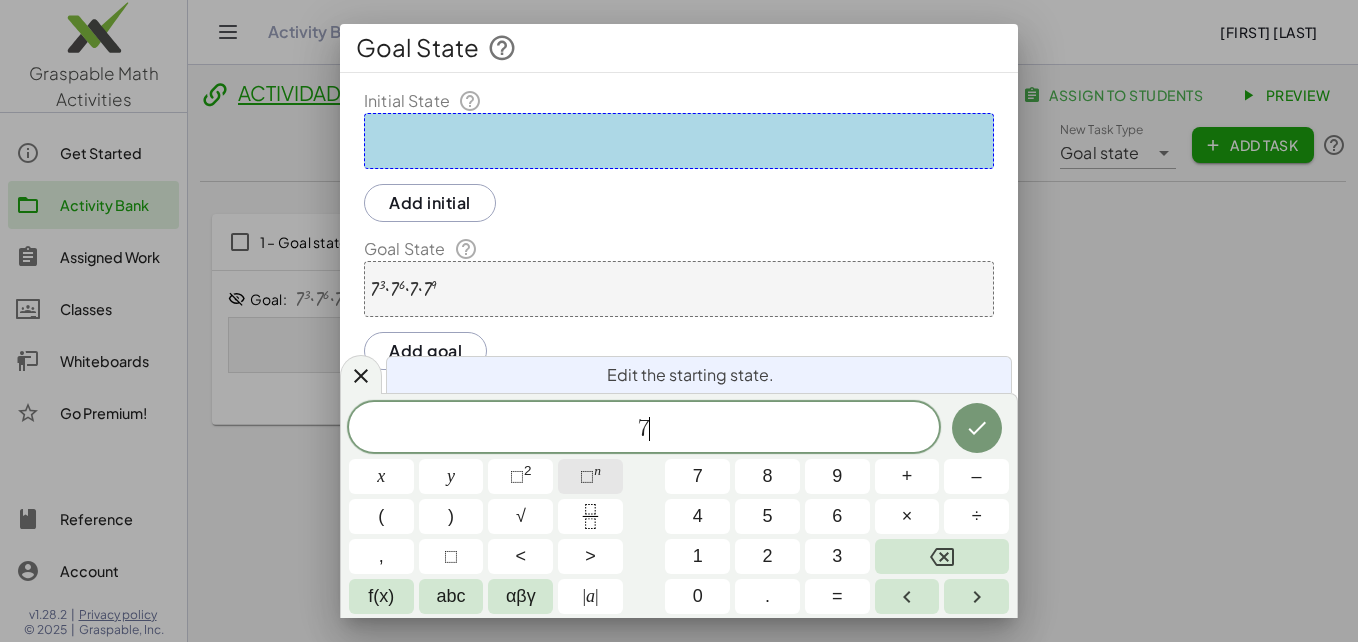 click on "⬚ n" at bounding box center [590, 476] 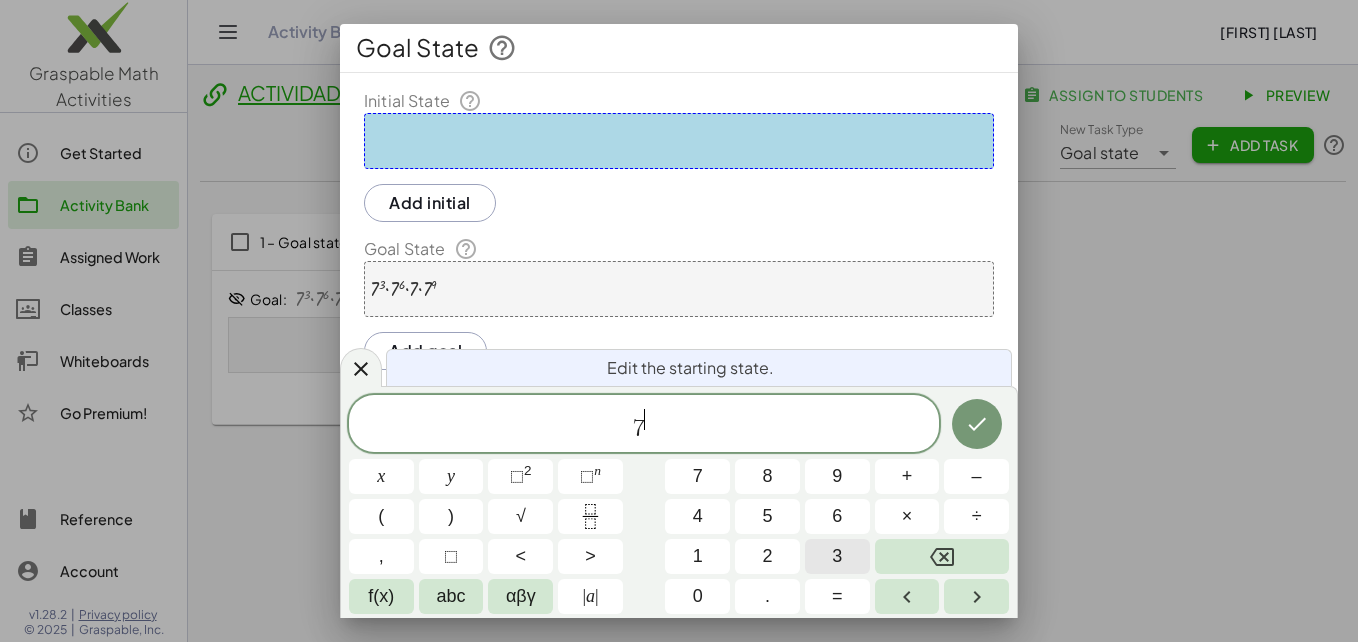click on "3" at bounding box center [837, 556] 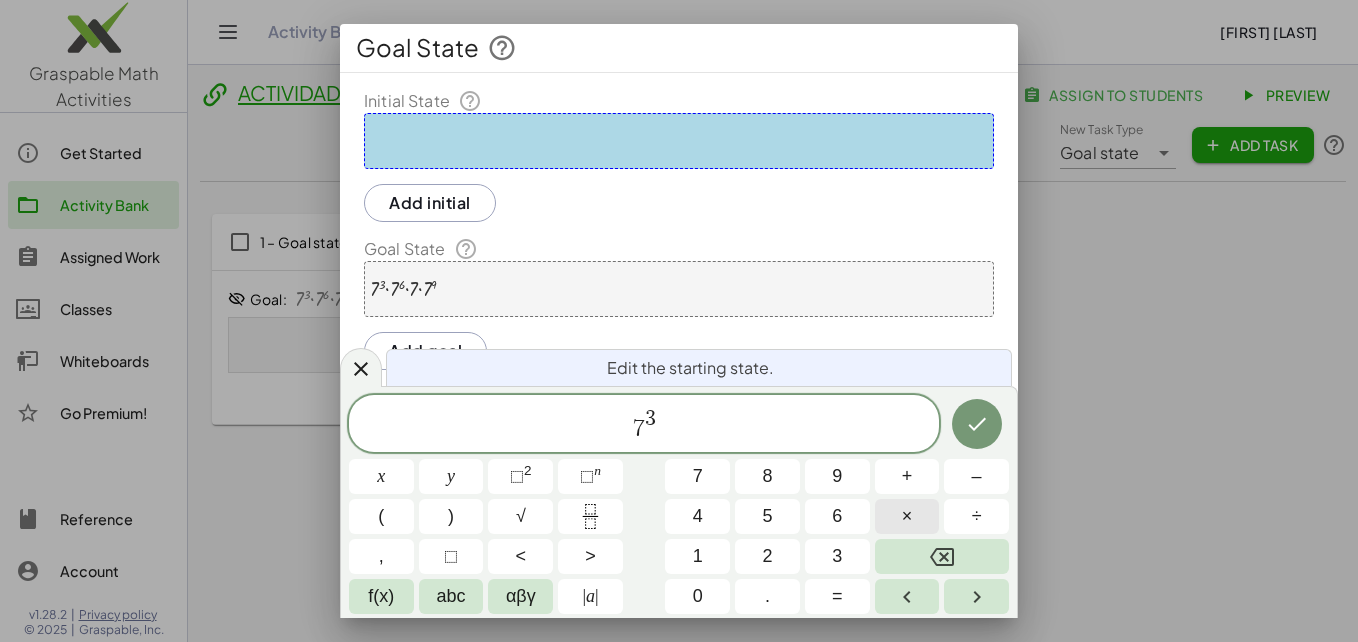 click on "×" at bounding box center [907, 516] 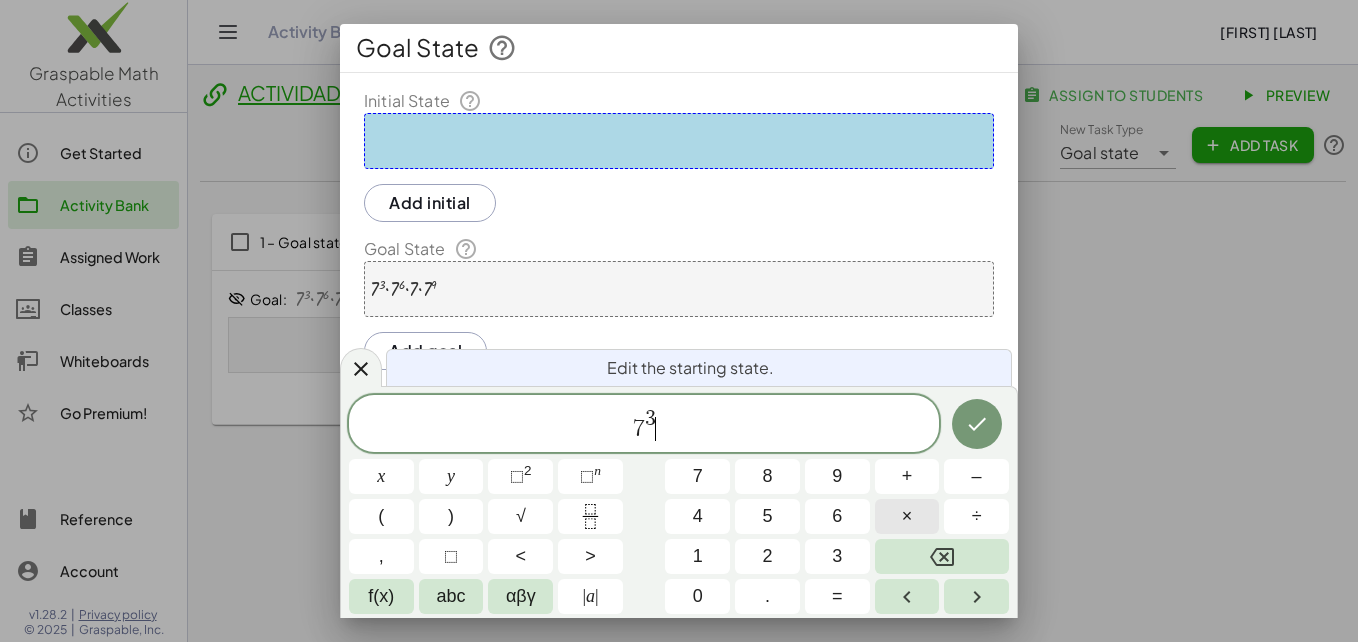 click on "×" at bounding box center (907, 516) 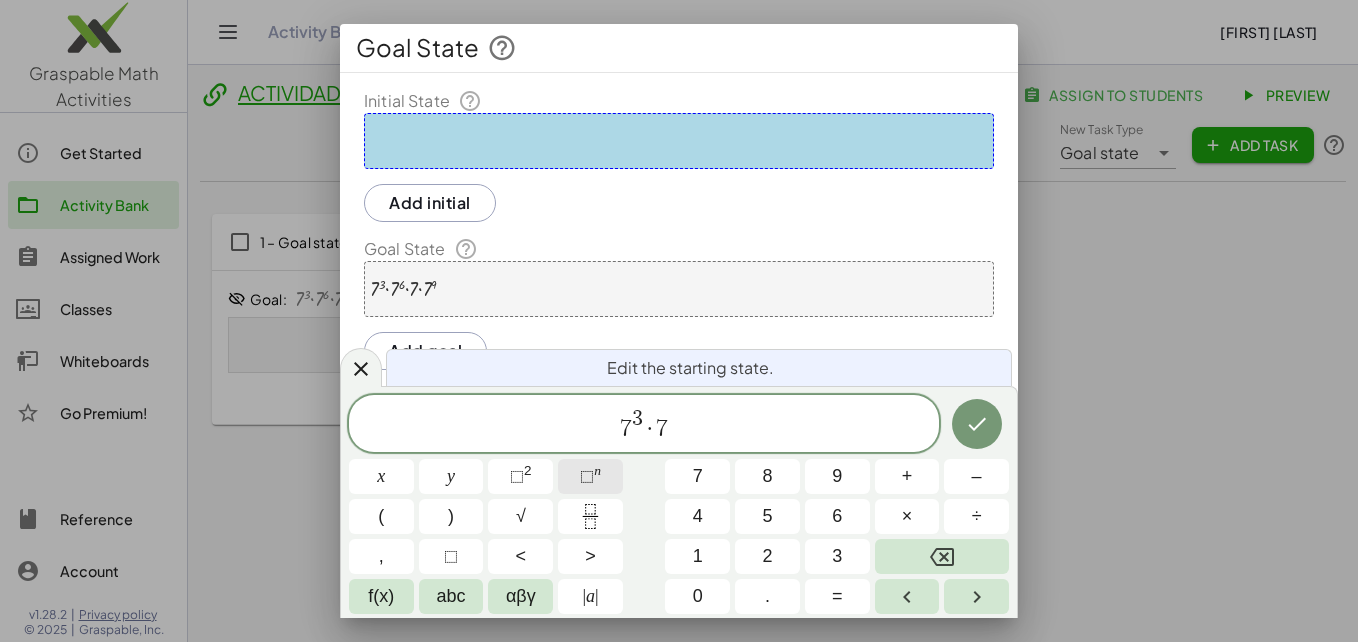 click on "n" at bounding box center [597, 470] 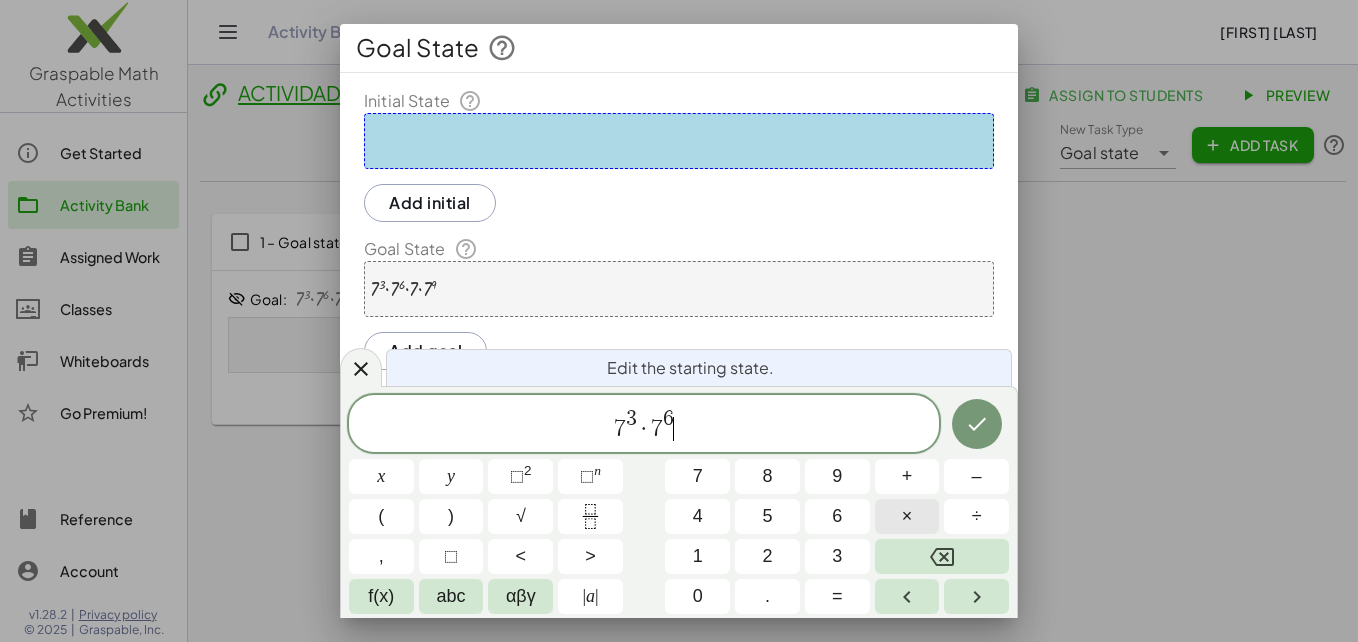 click on "×" at bounding box center [907, 516] 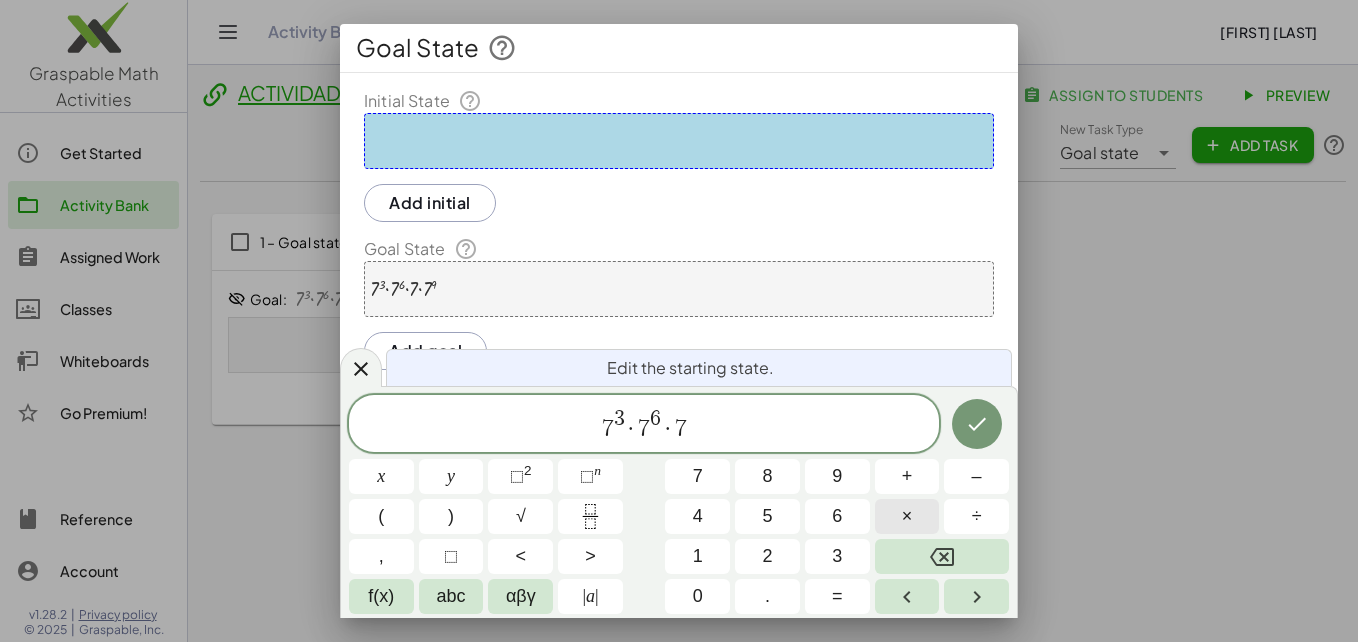 click on "×" at bounding box center (907, 516) 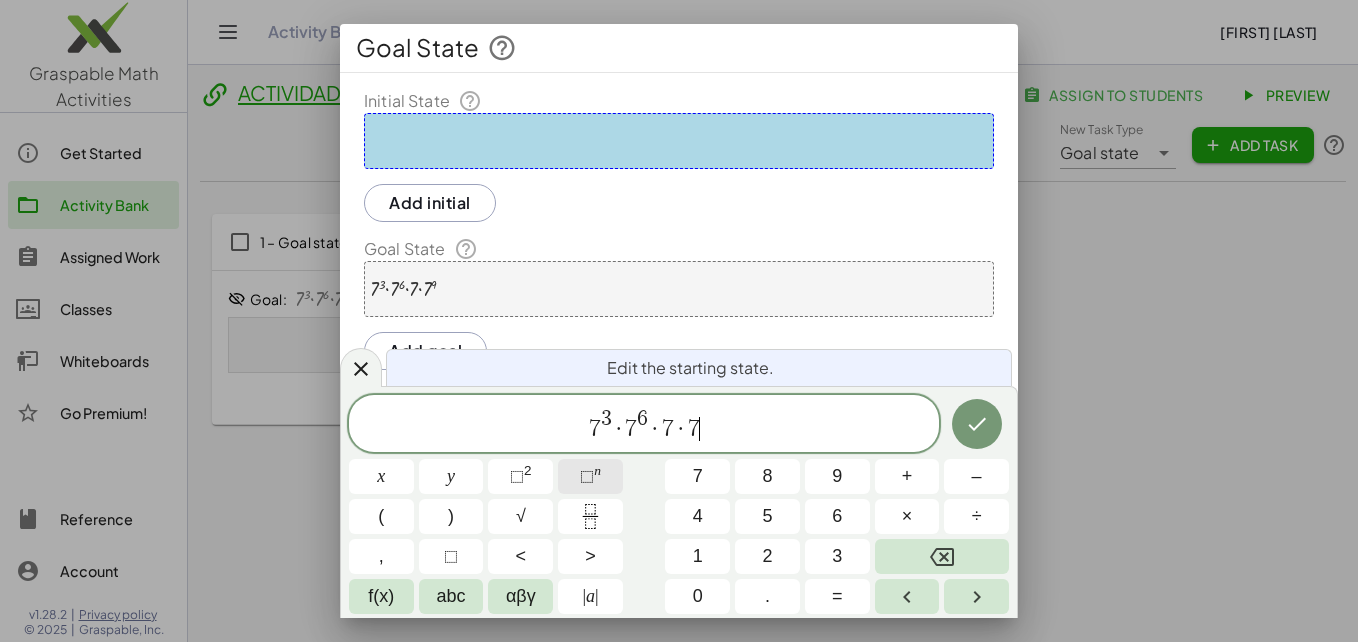 click on "⬚ n" 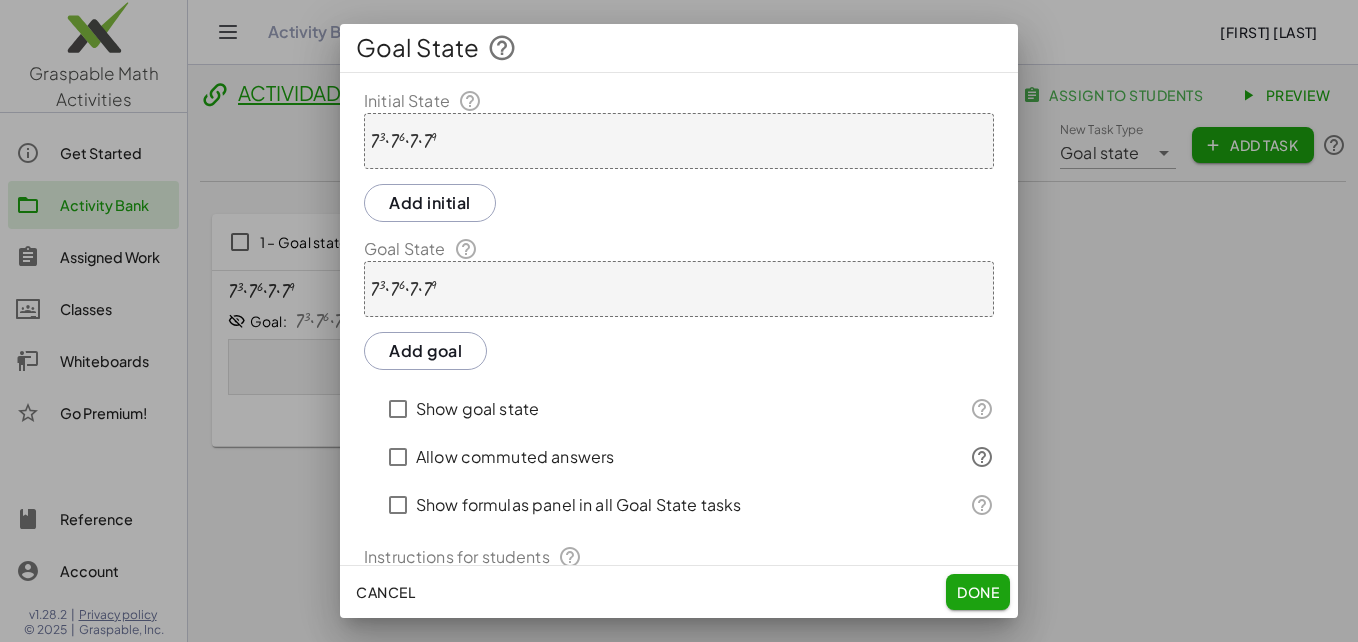 click on "· 7 3 · 7 6 · 7 · 7 9" at bounding box center [679, 289] 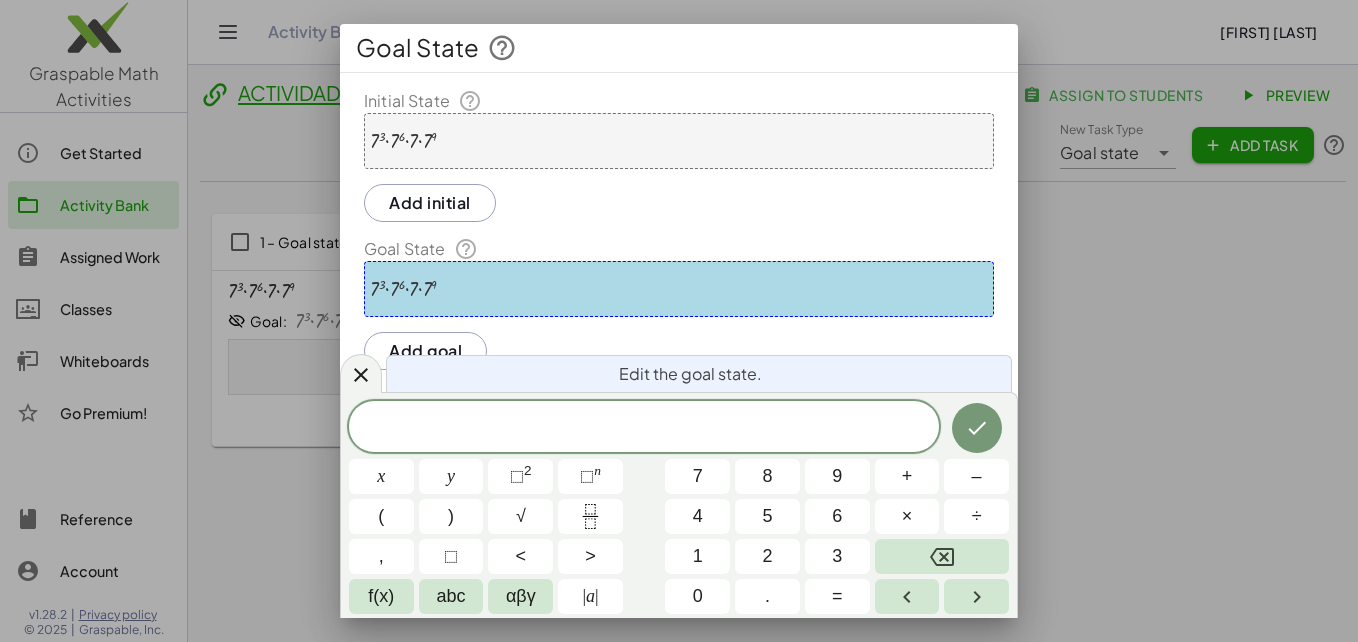 click on "· 7 3 · 7 6 · 7 · 7 9" at bounding box center (679, 289) 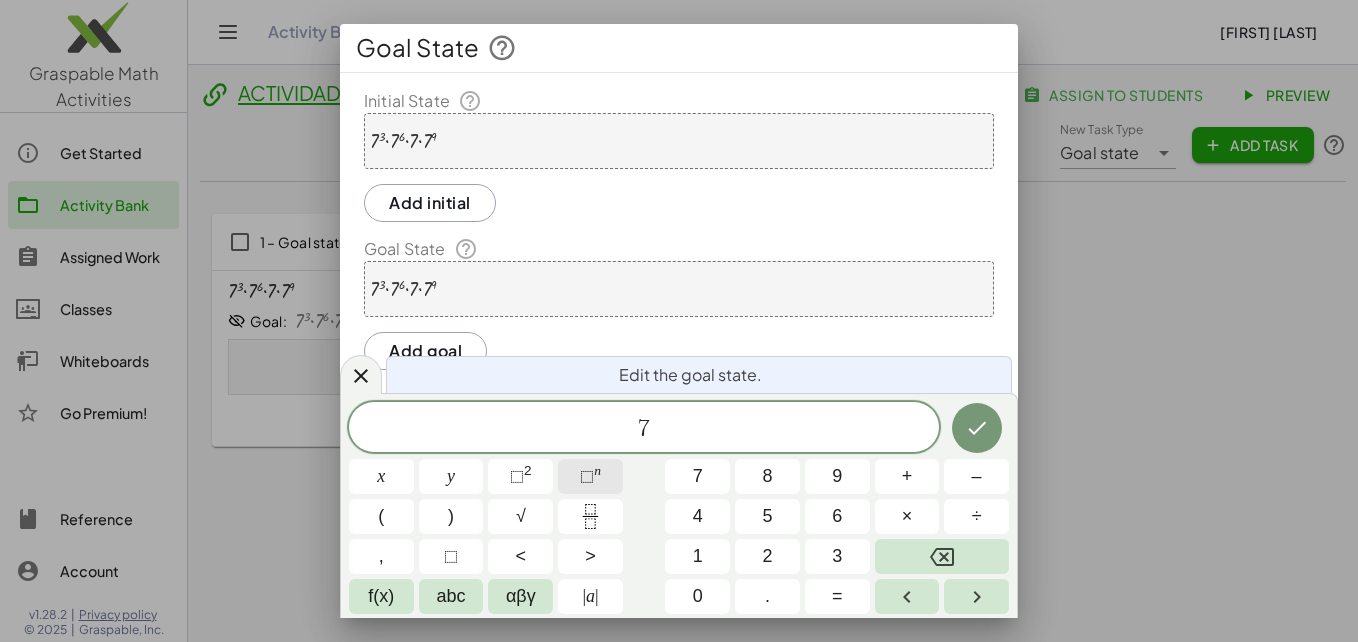 click on "⬚ n" at bounding box center [590, 476] 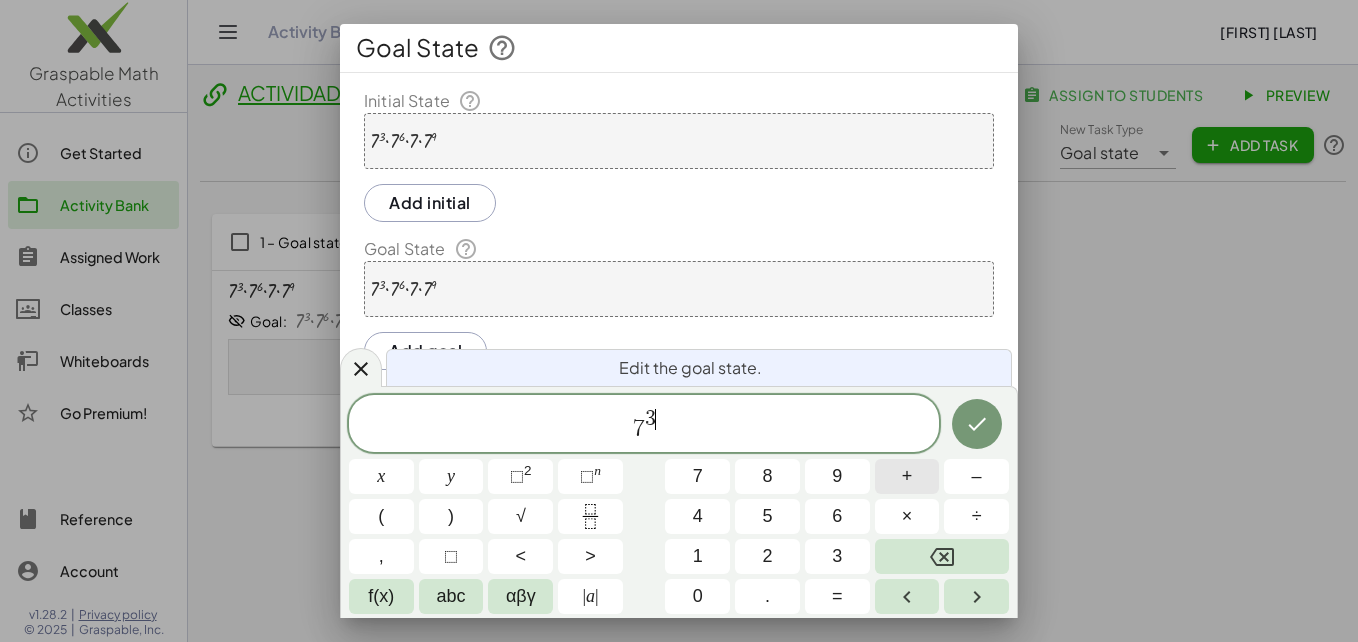 click on "+" at bounding box center (907, 476) 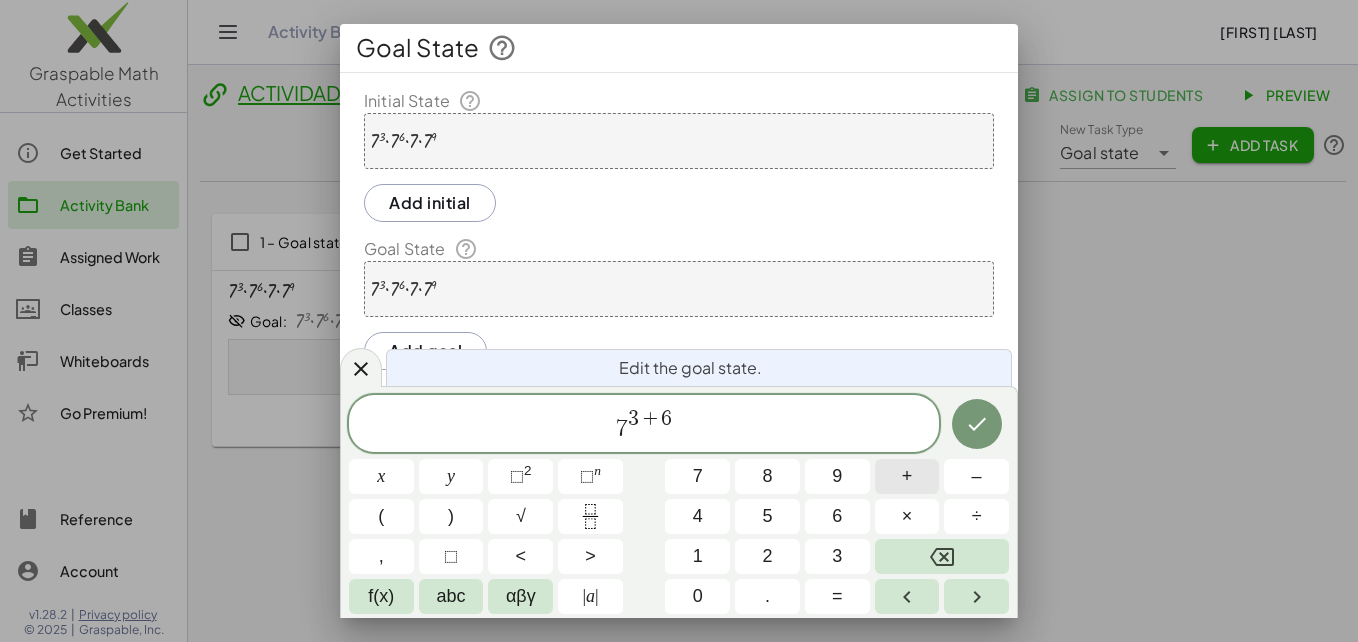 click on "+" at bounding box center (907, 476) 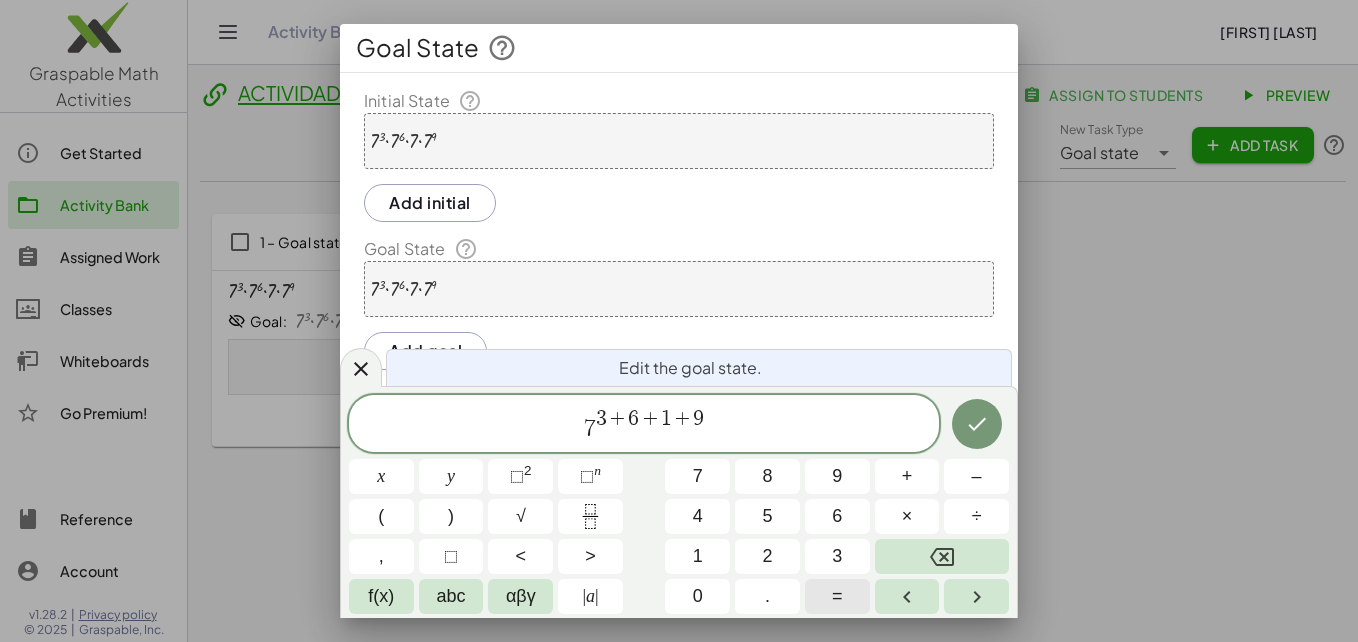 click on "=" at bounding box center [837, 596] 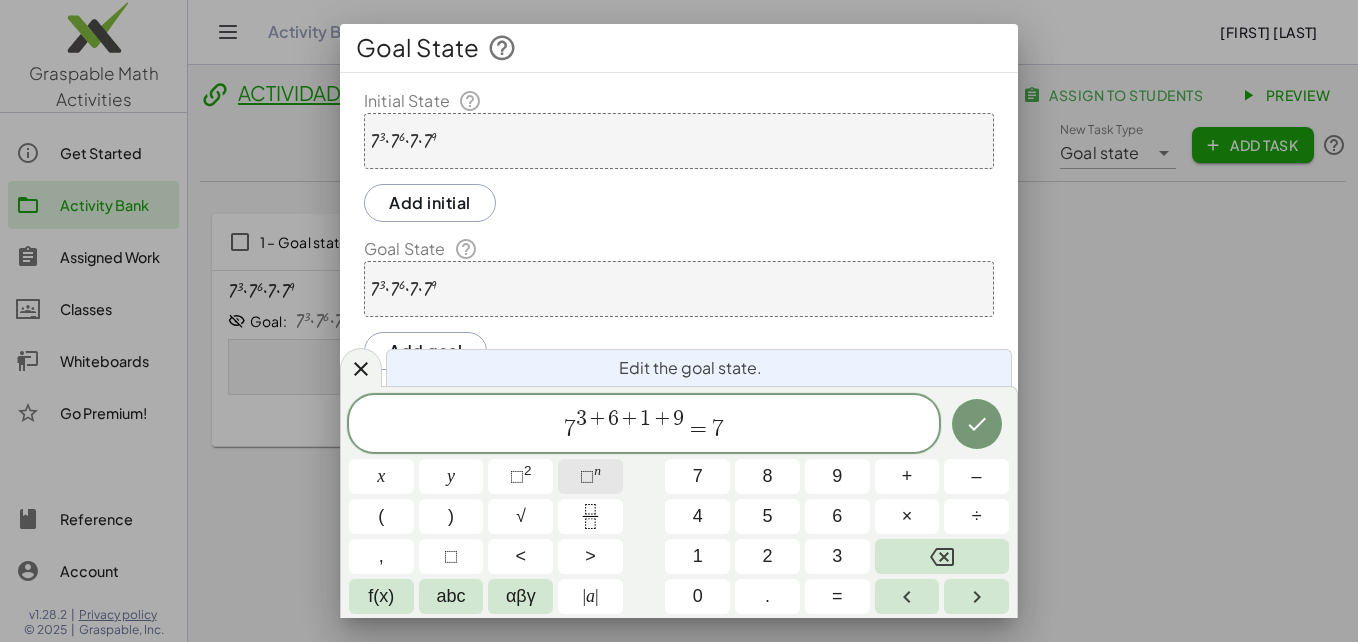 click on "⬚" at bounding box center (587, 476) 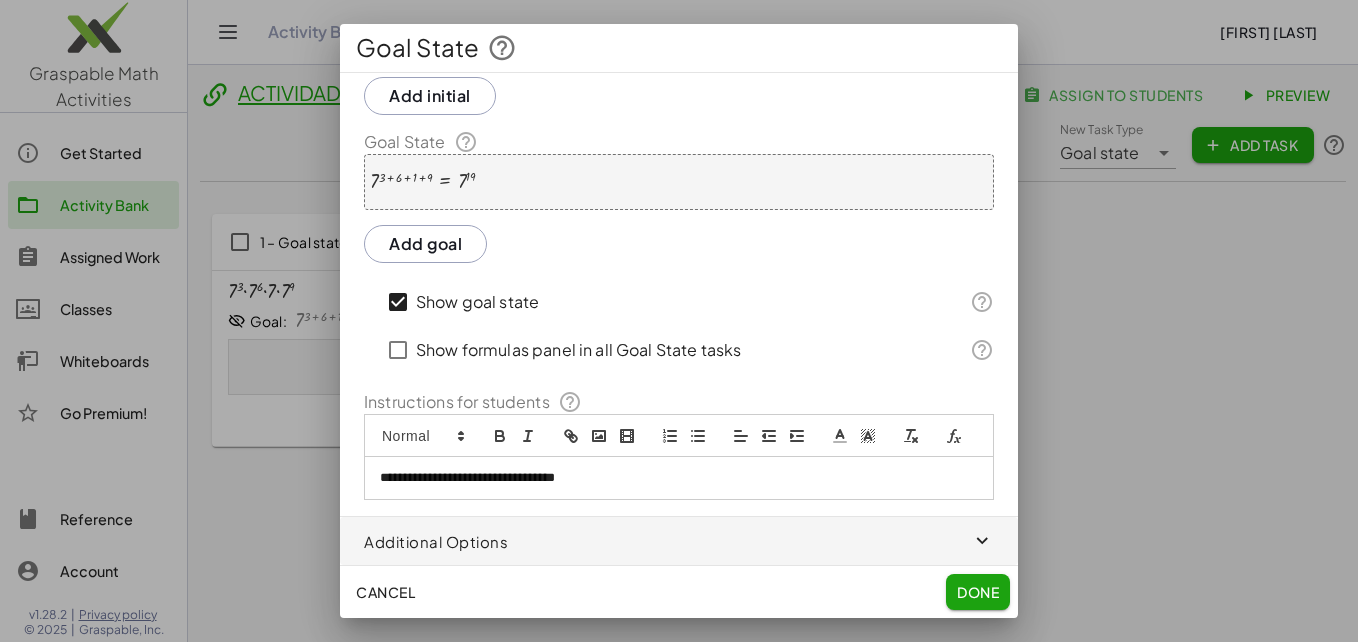scroll, scrollTop: 132, scrollLeft: 0, axis: vertical 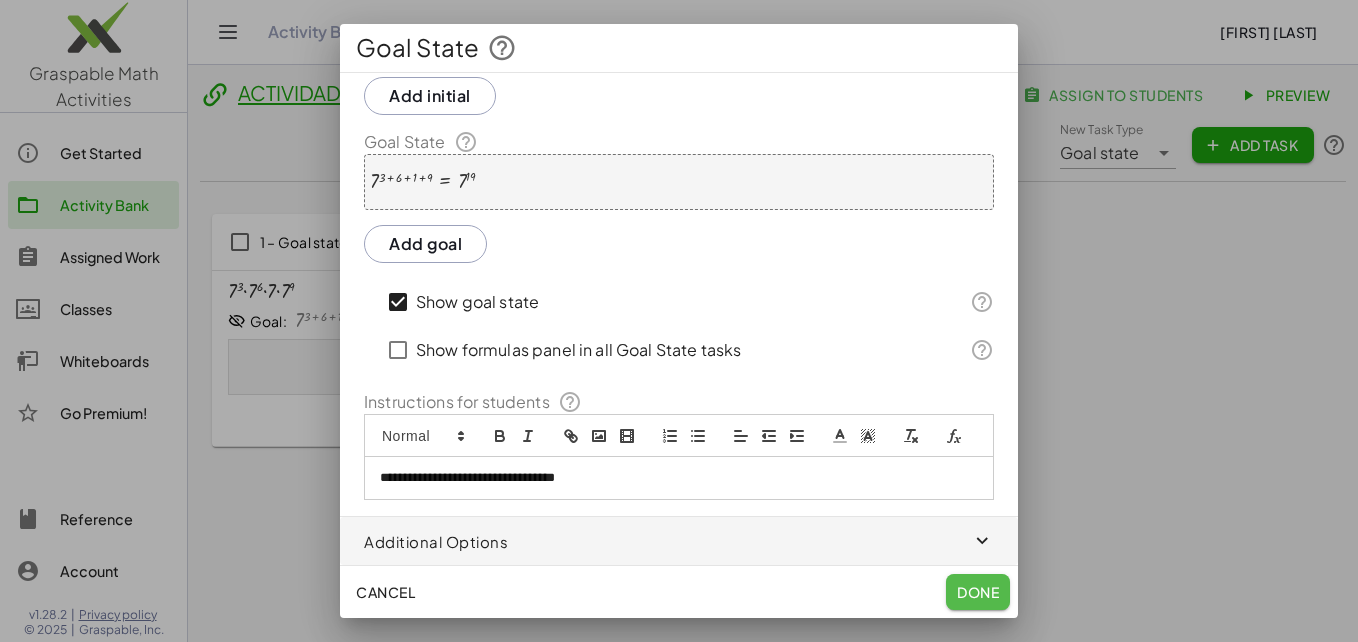 click on "Done" 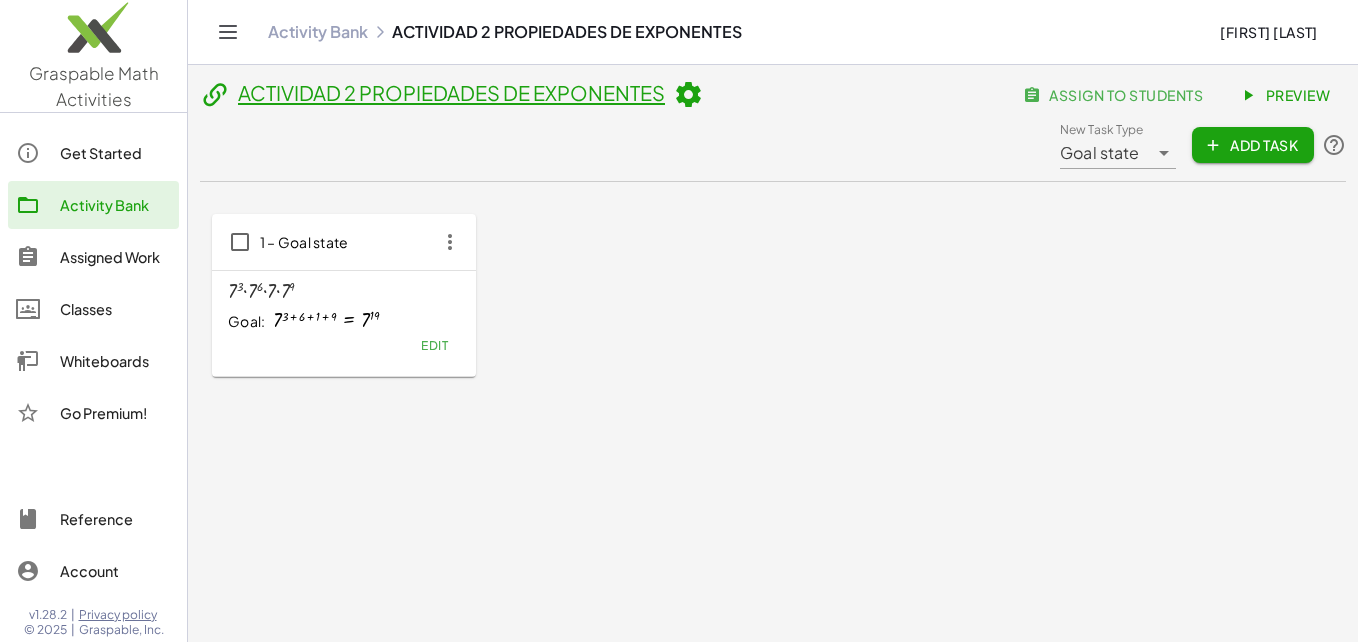 click on "Preview" 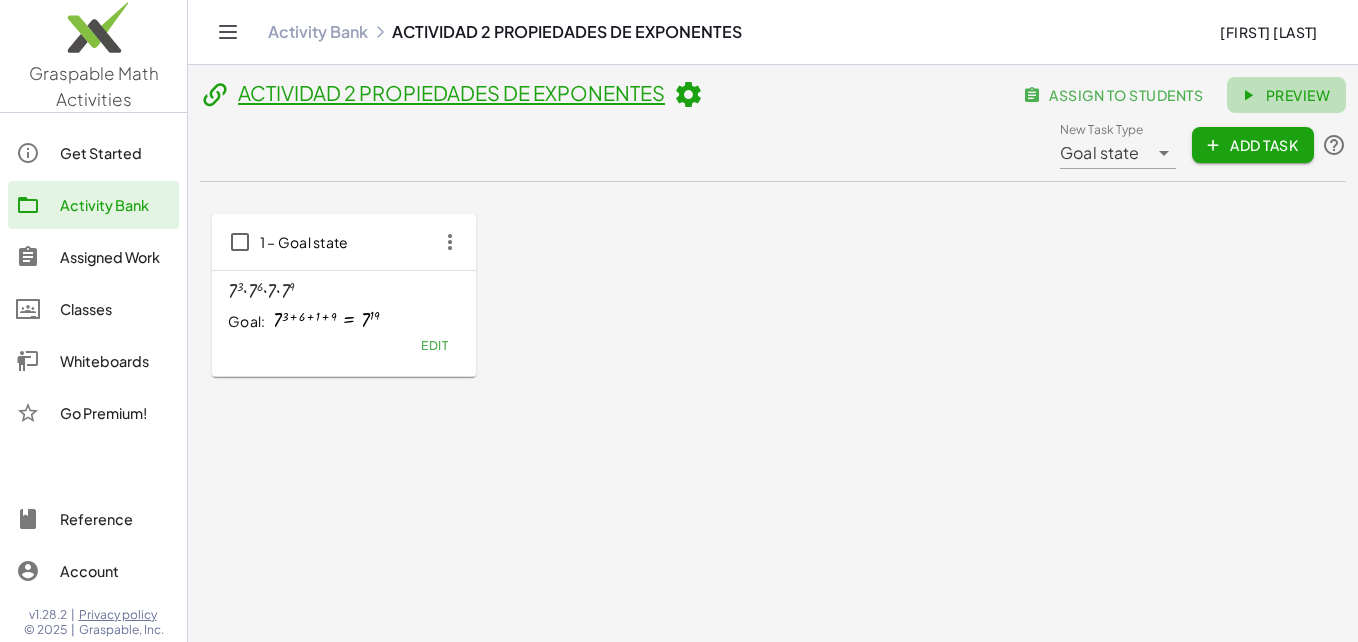 click on "Preview" 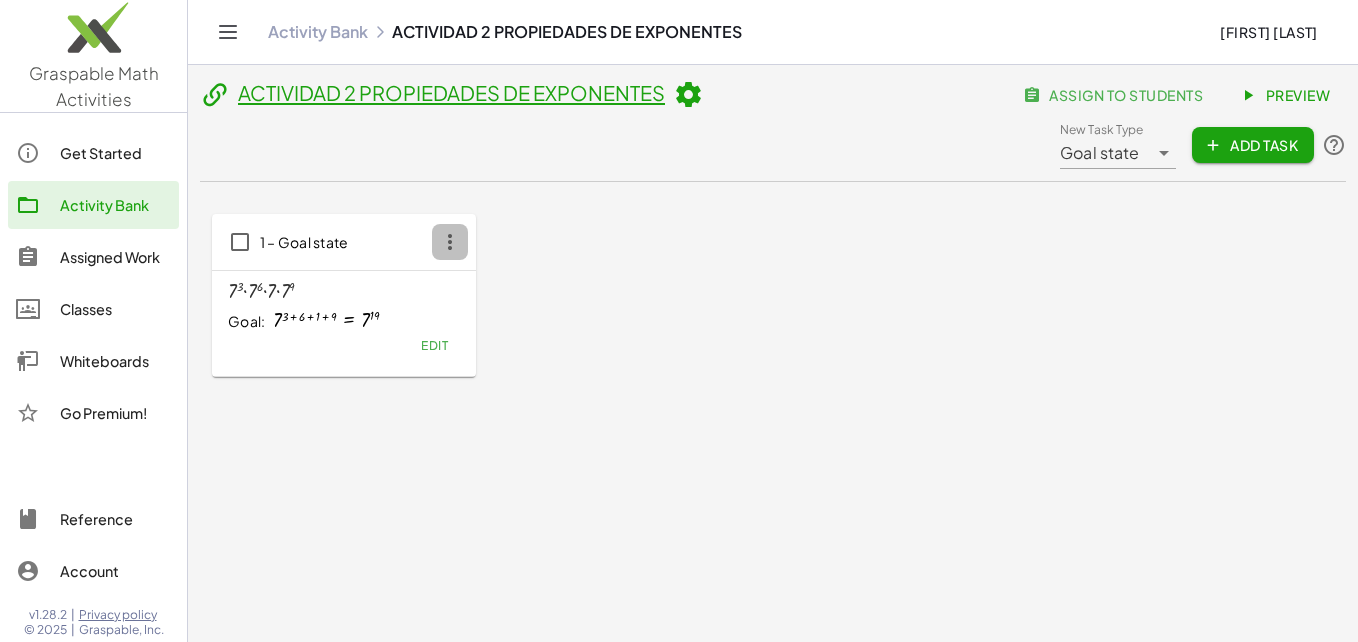 click 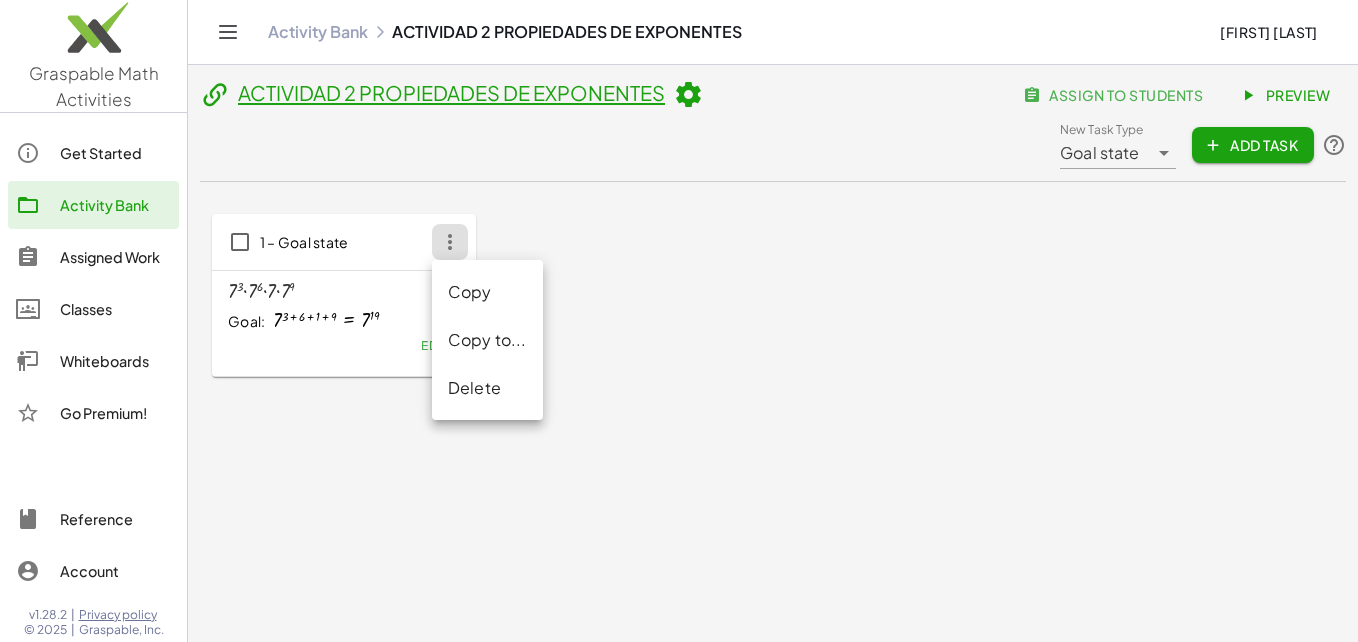 click on "[DATE]" at bounding box center [773, 295] 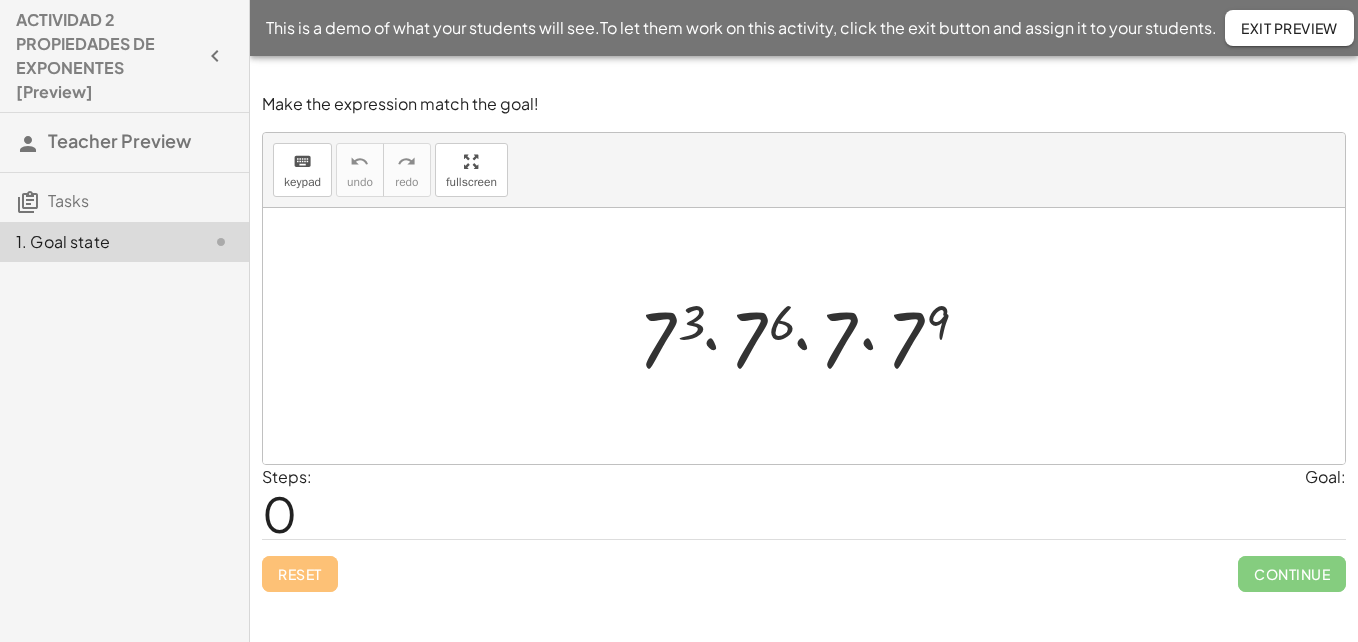 scroll, scrollTop: 0, scrollLeft: 0, axis: both 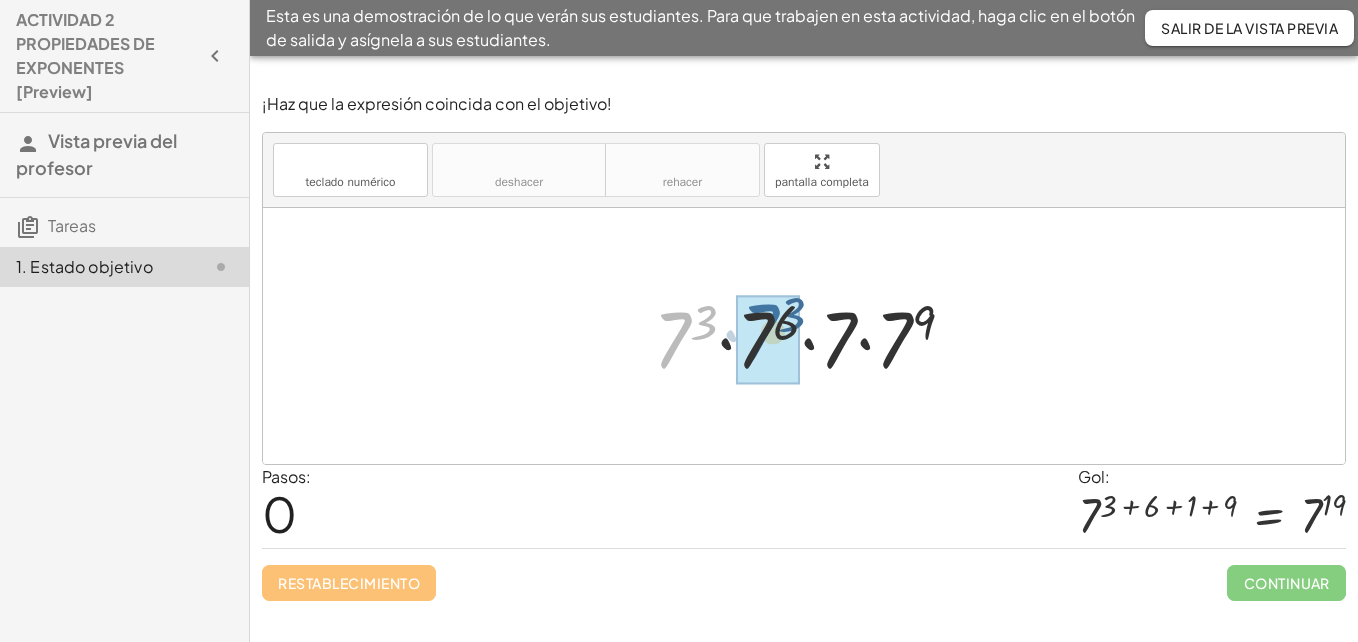 drag, startPoint x: 680, startPoint y: 330, endPoint x: 768, endPoint y: 324, distance: 88.20431 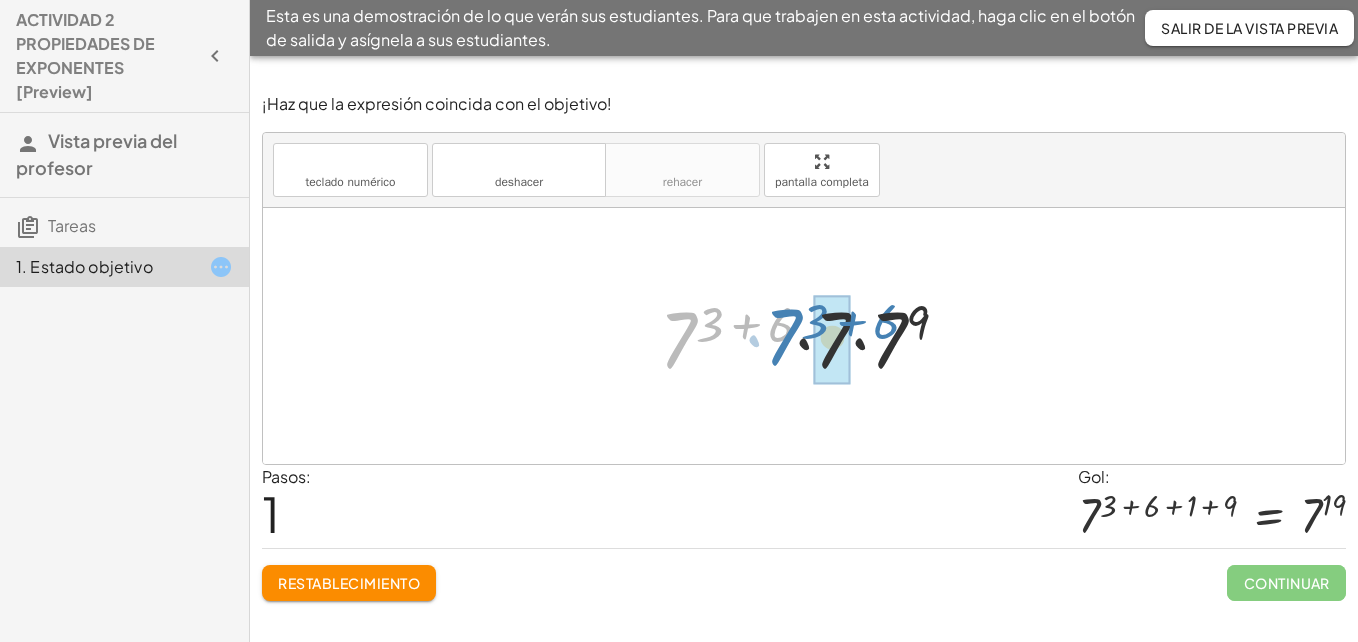 drag, startPoint x: 689, startPoint y: 335, endPoint x: 786, endPoint y: 333, distance: 97.020615 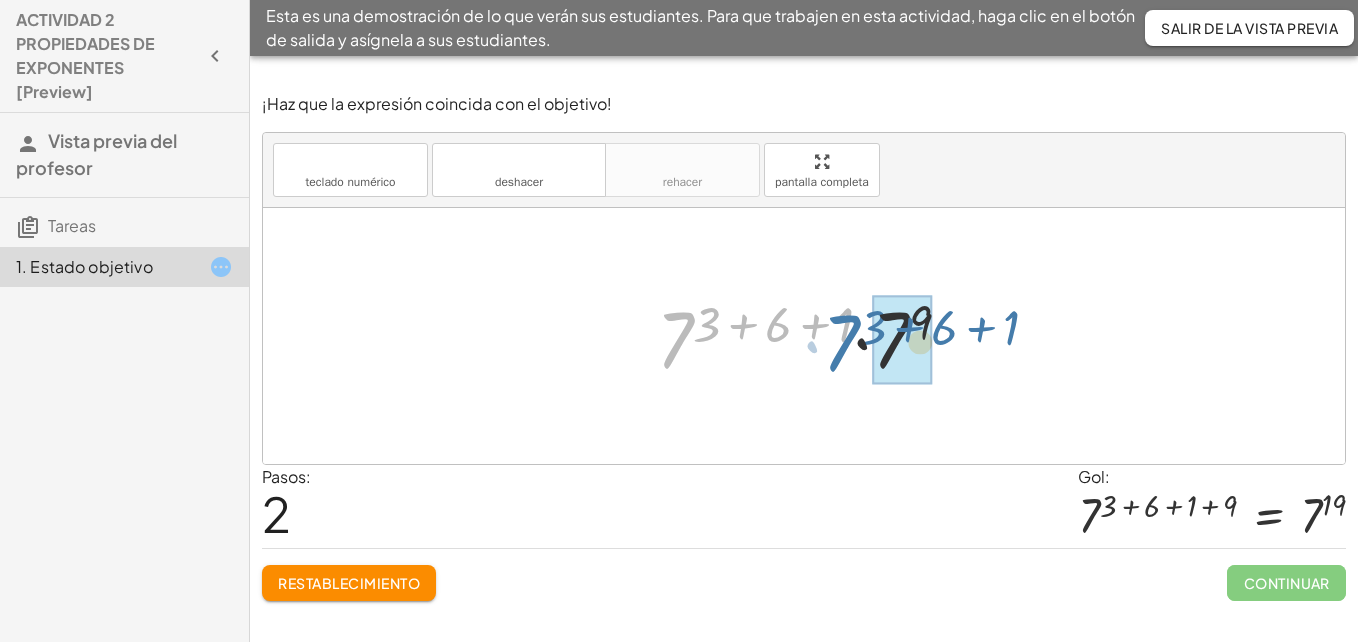 drag, startPoint x: 691, startPoint y: 329, endPoint x: 853, endPoint y: 332, distance: 162.02777 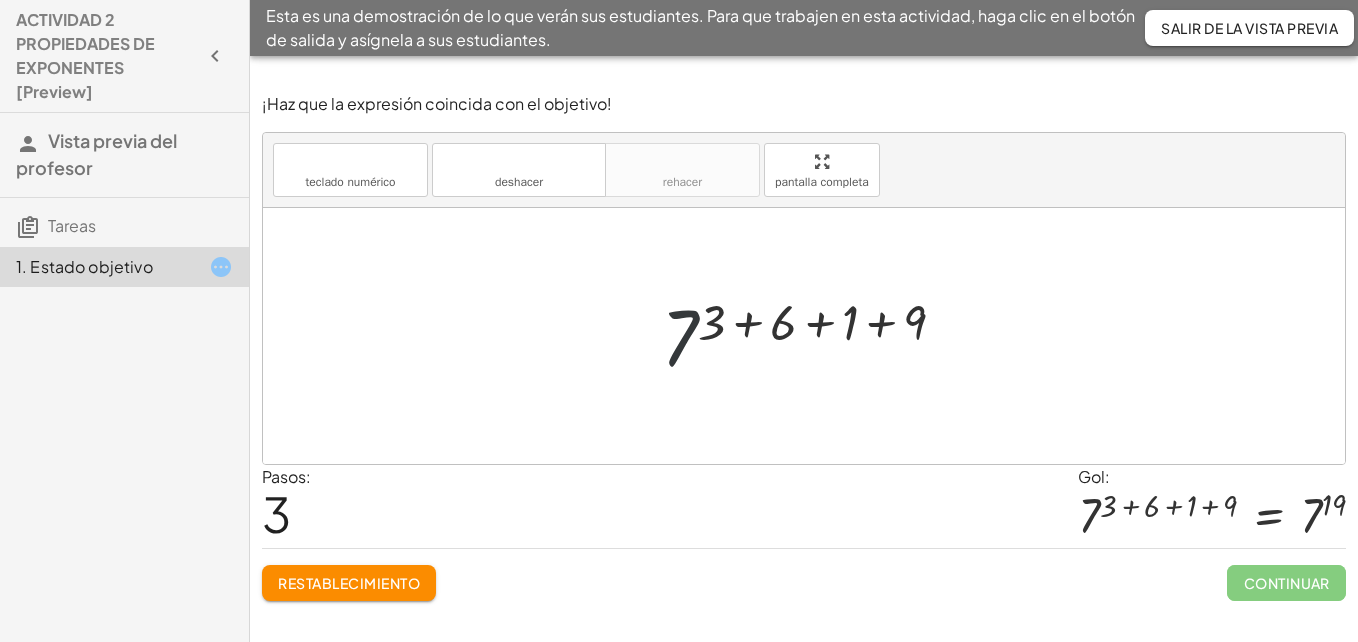 click at bounding box center (811, 336) 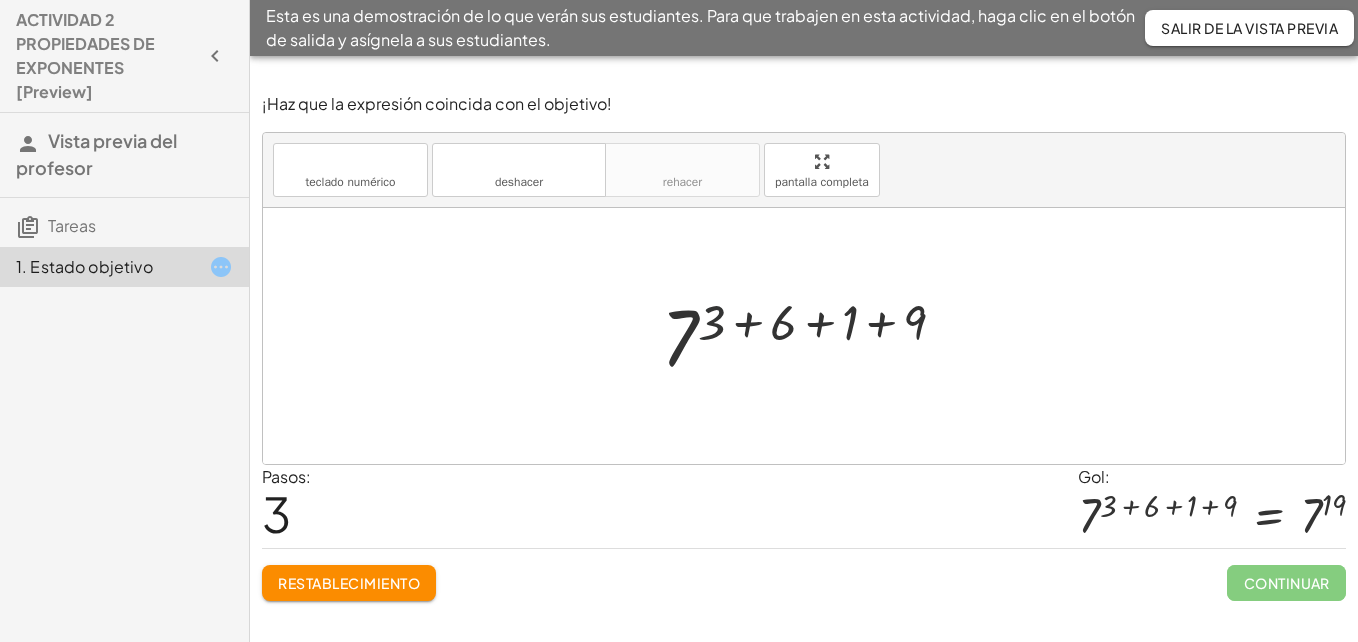 click at bounding box center (811, 336) 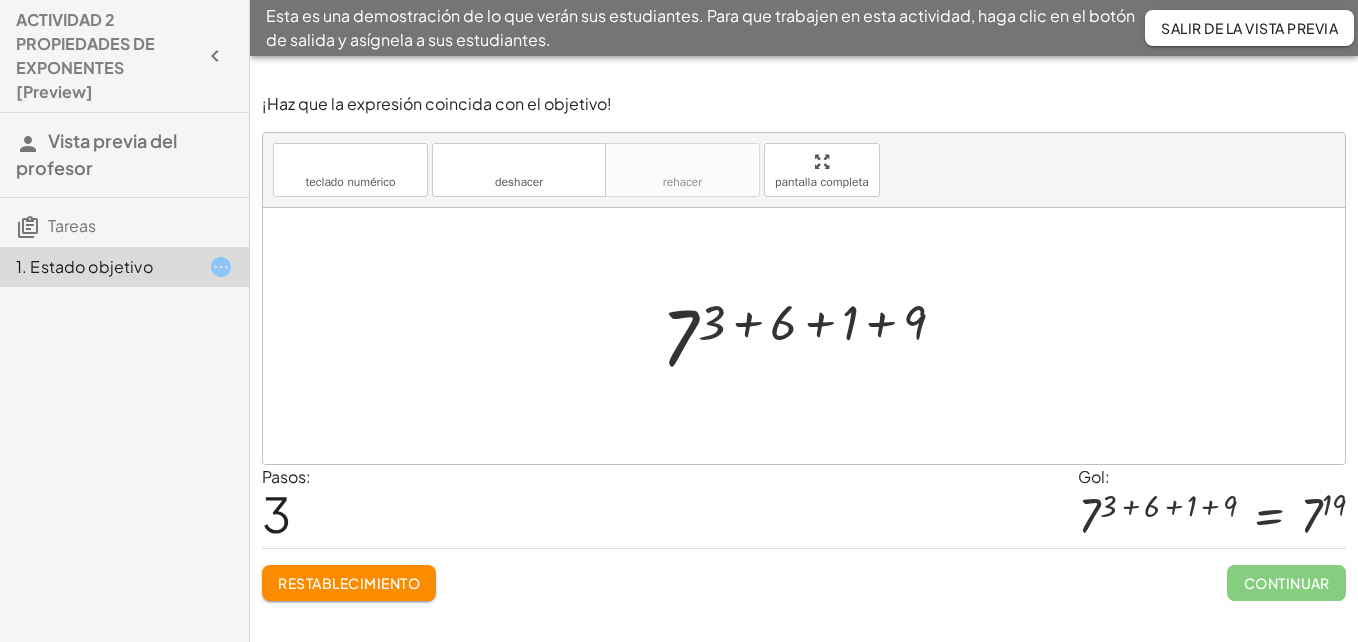 click at bounding box center (811, 336) 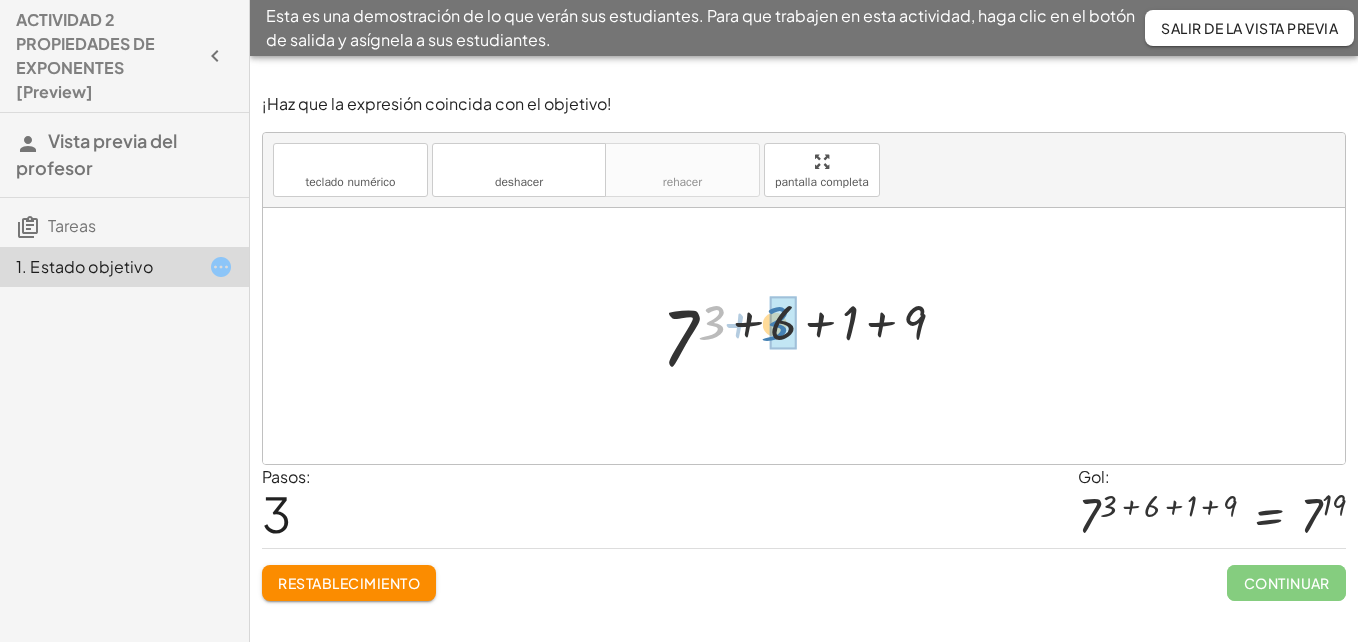 drag, startPoint x: 716, startPoint y: 329, endPoint x: 780, endPoint y: 330, distance: 64.00781 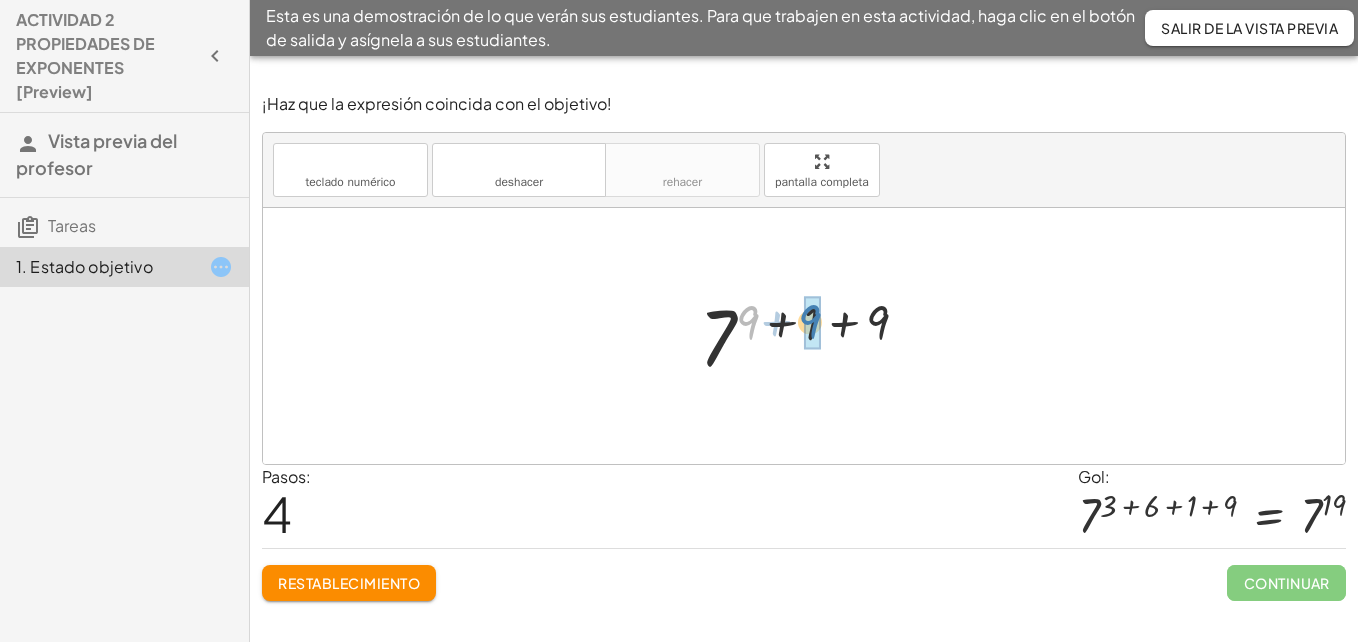 drag, startPoint x: 755, startPoint y: 326, endPoint x: 819, endPoint y: 326, distance: 64 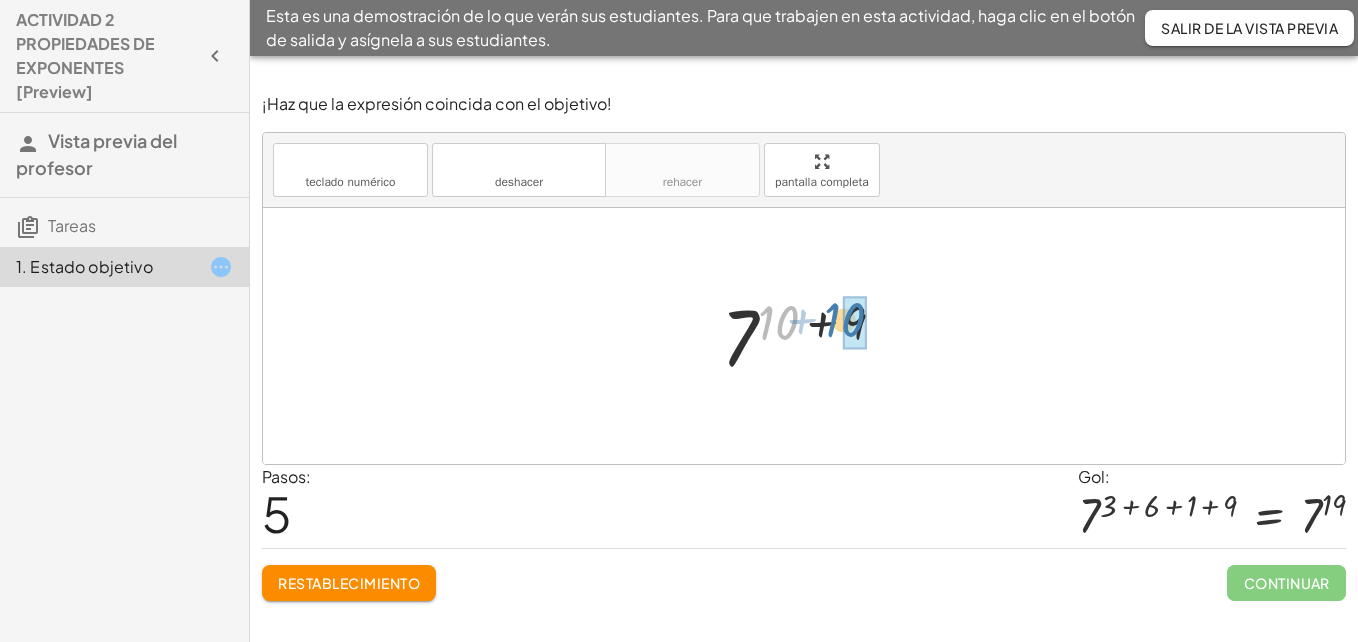 drag, startPoint x: 787, startPoint y: 325, endPoint x: 861, endPoint y: 323, distance: 74.02702 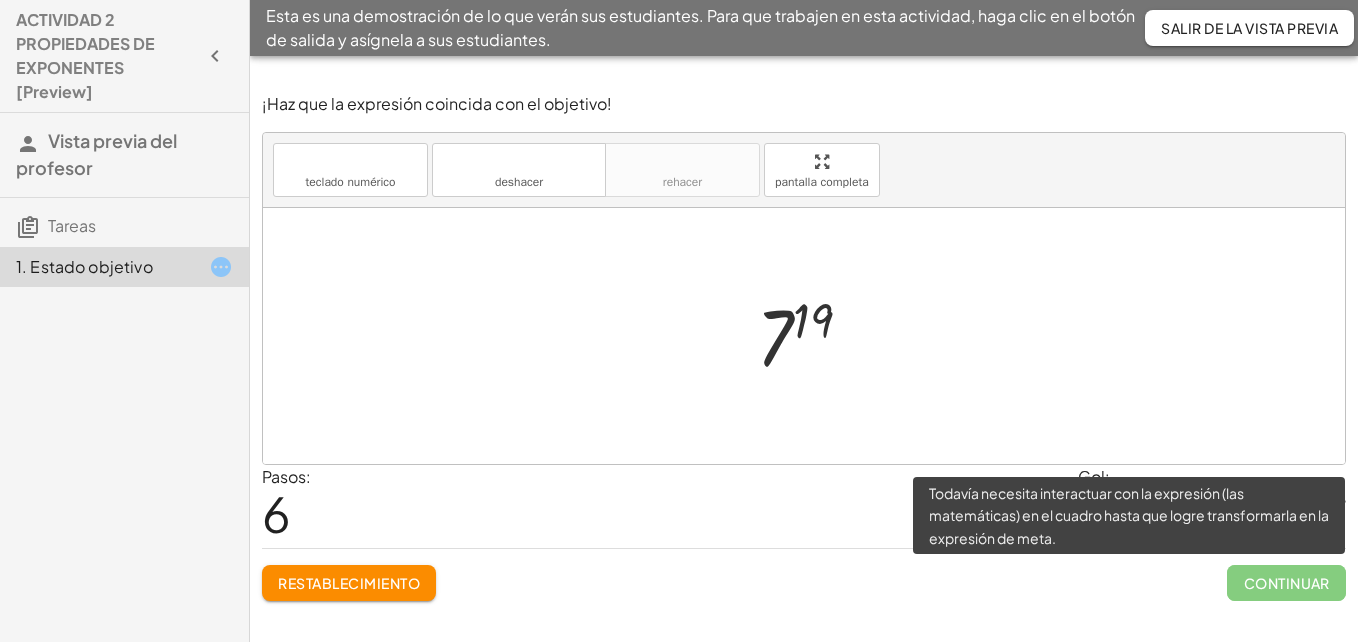 click on "Continuar" 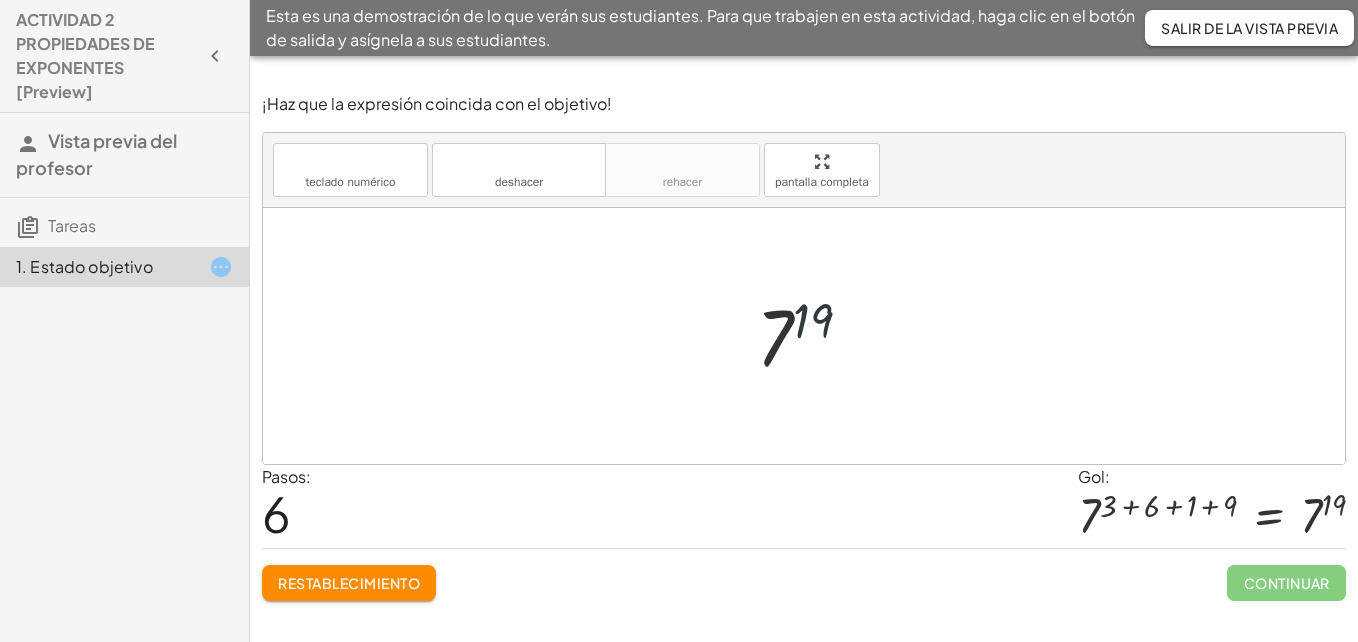 click at bounding box center [812, 336] 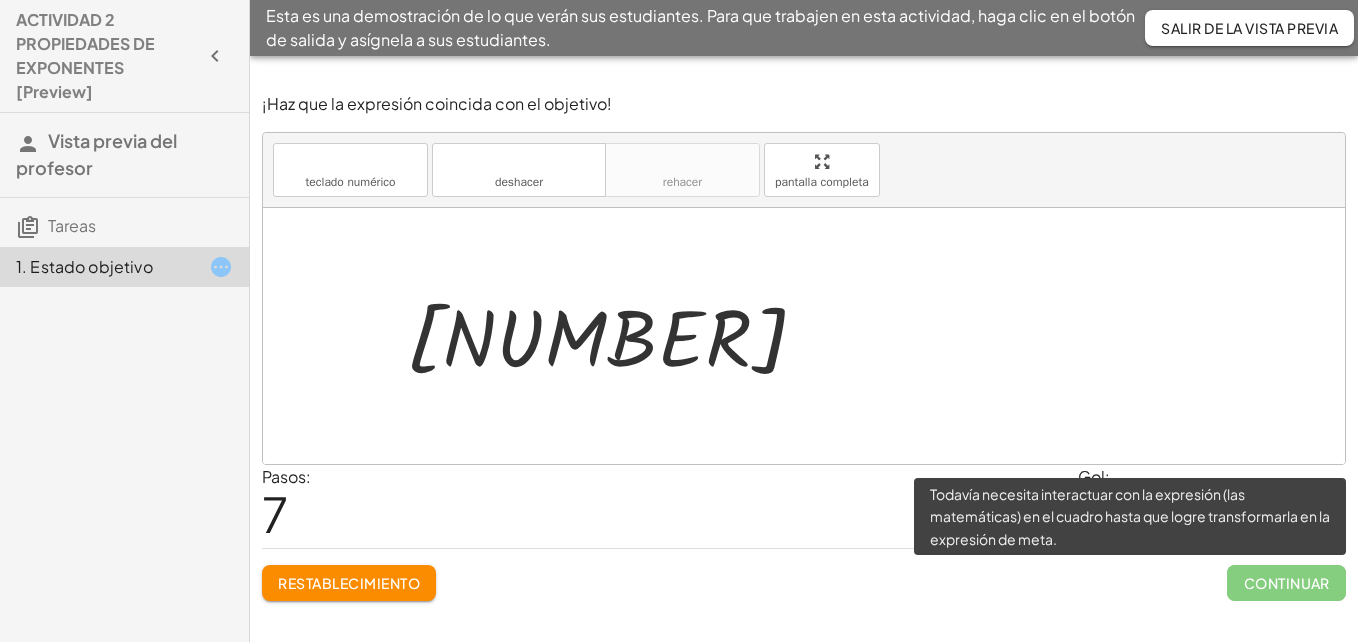 click on "Continuar" 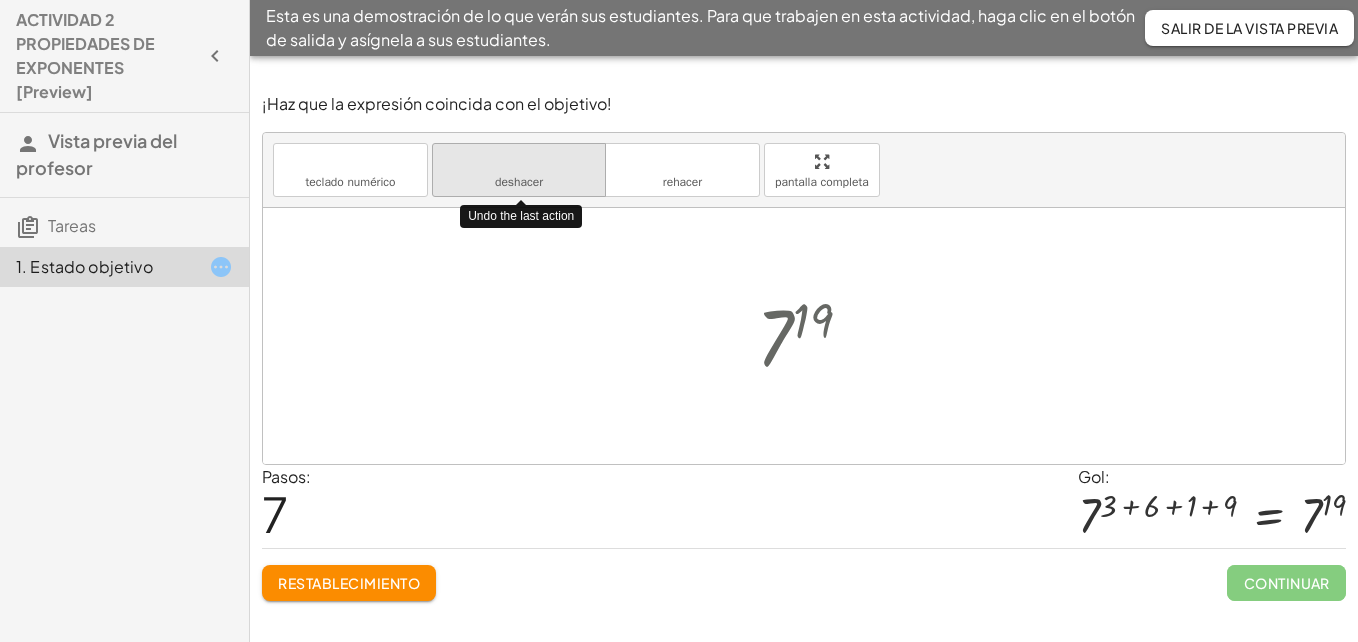 click on "deshacer" at bounding box center [519, 162] 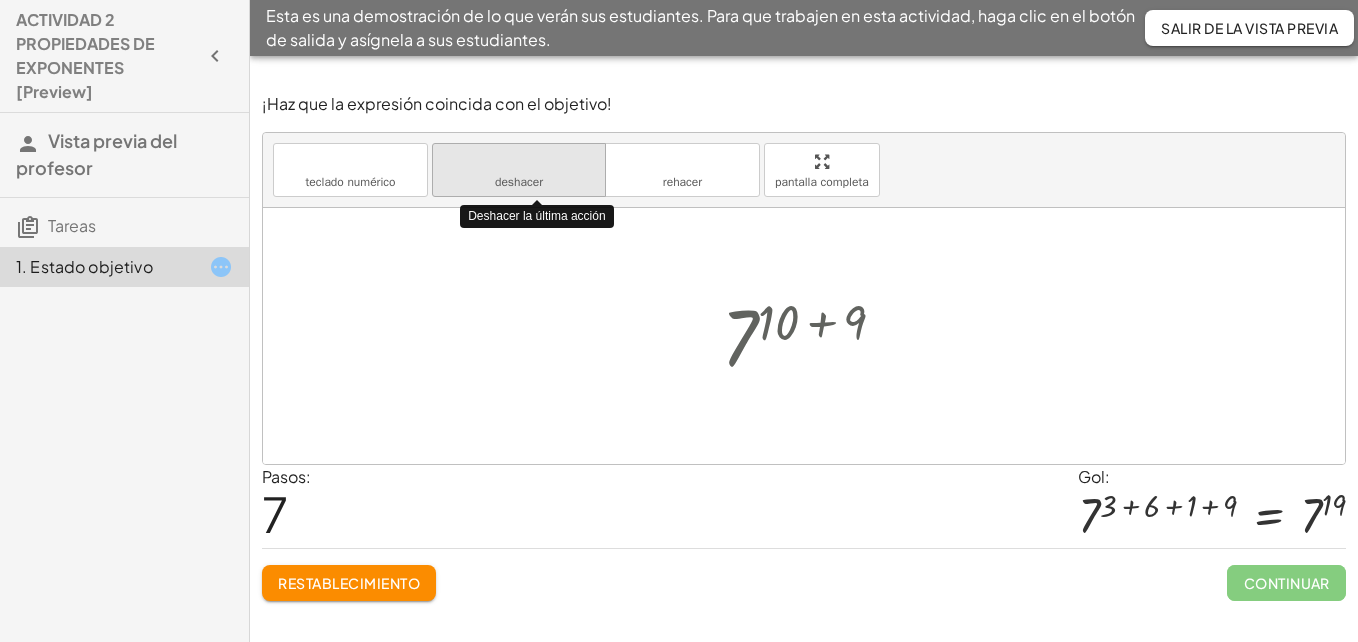 click on "deshacer" at bounding box center [519, 162] 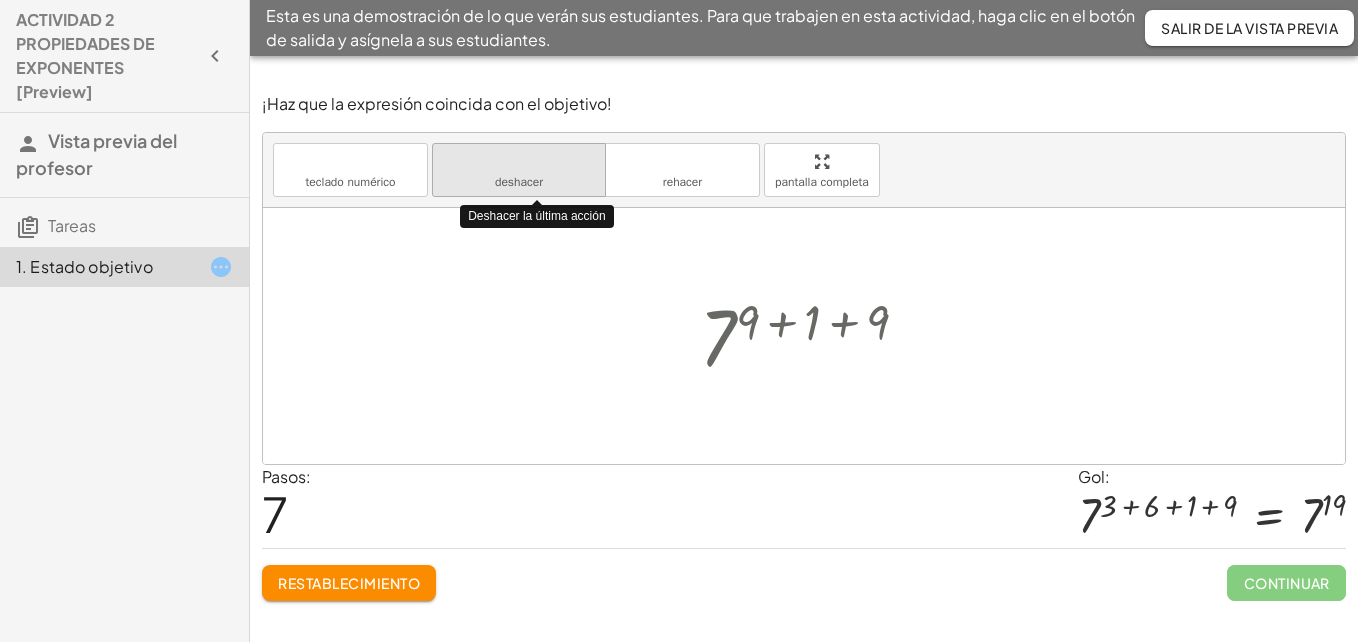 click on "deshacer" at bounding box center (519, 162) 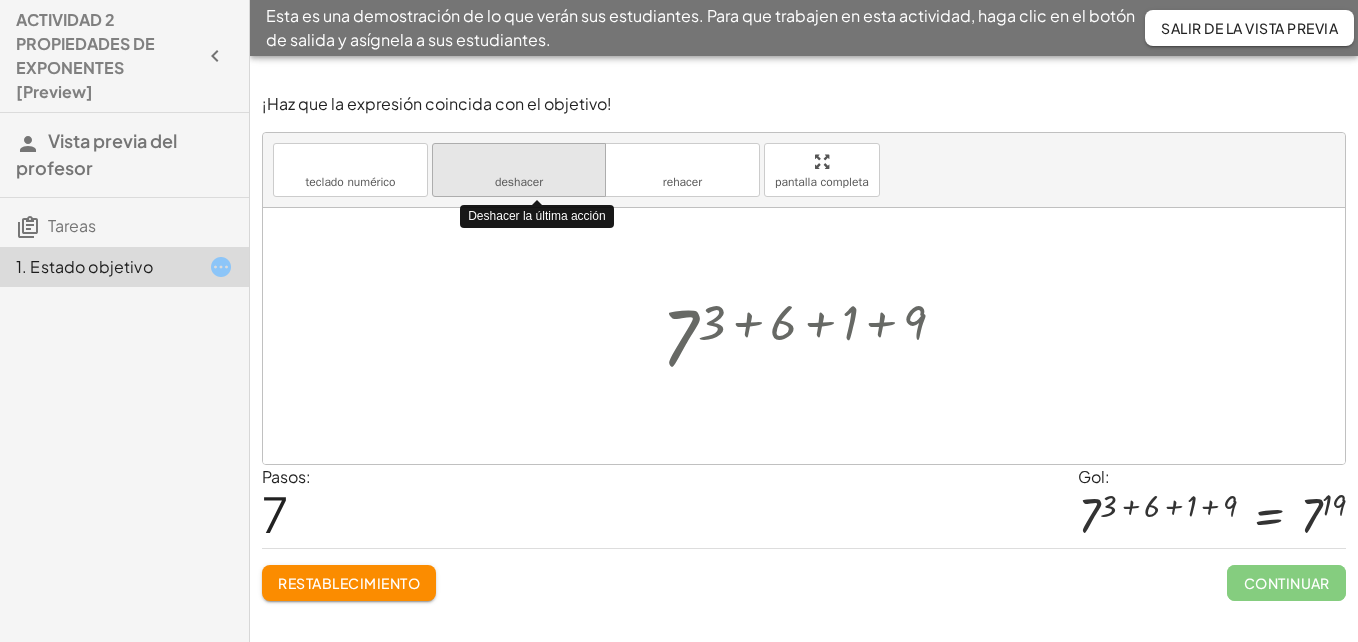 click on "deshacer" at bounding box center (519, 162) 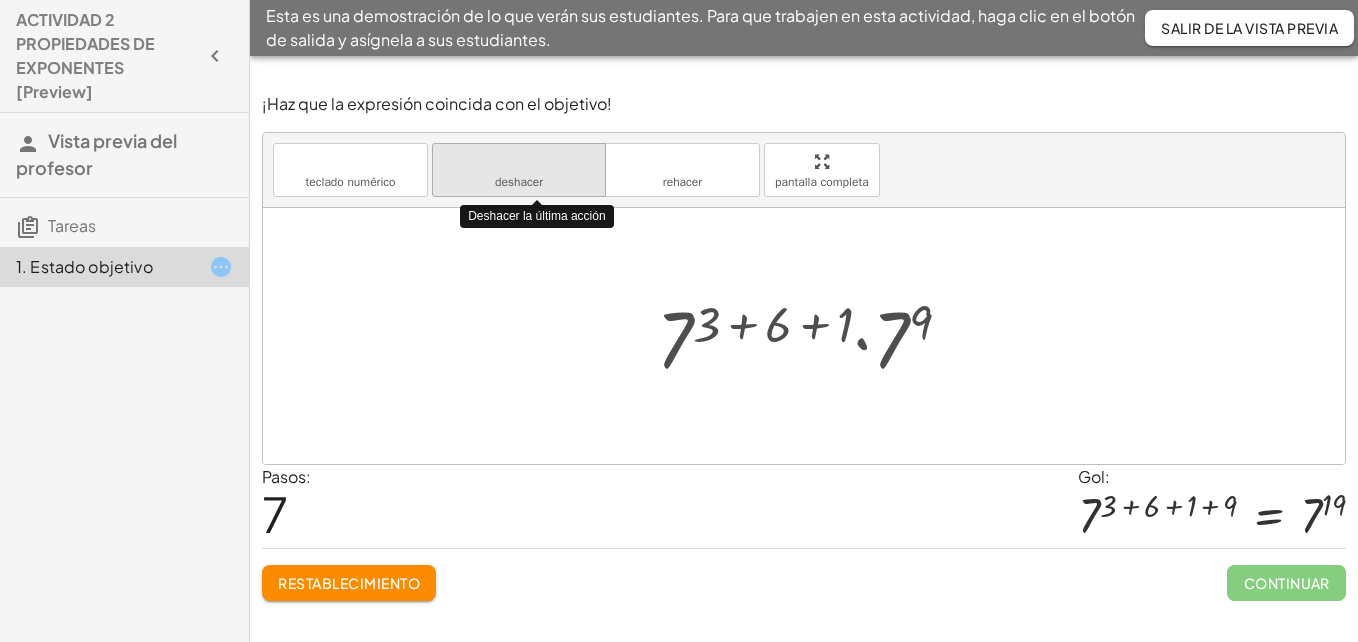 click on "deshacer" at bounding box center (519, 162) 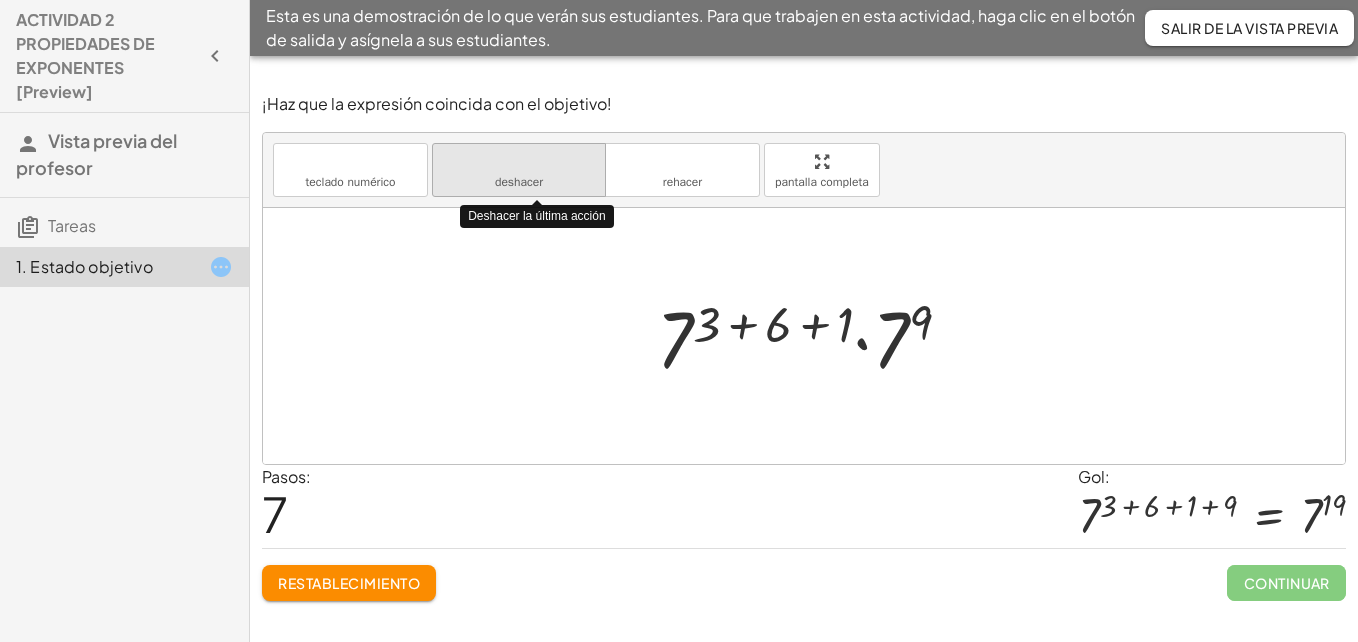 click on "deshacer" at bounding box center (519, 162) 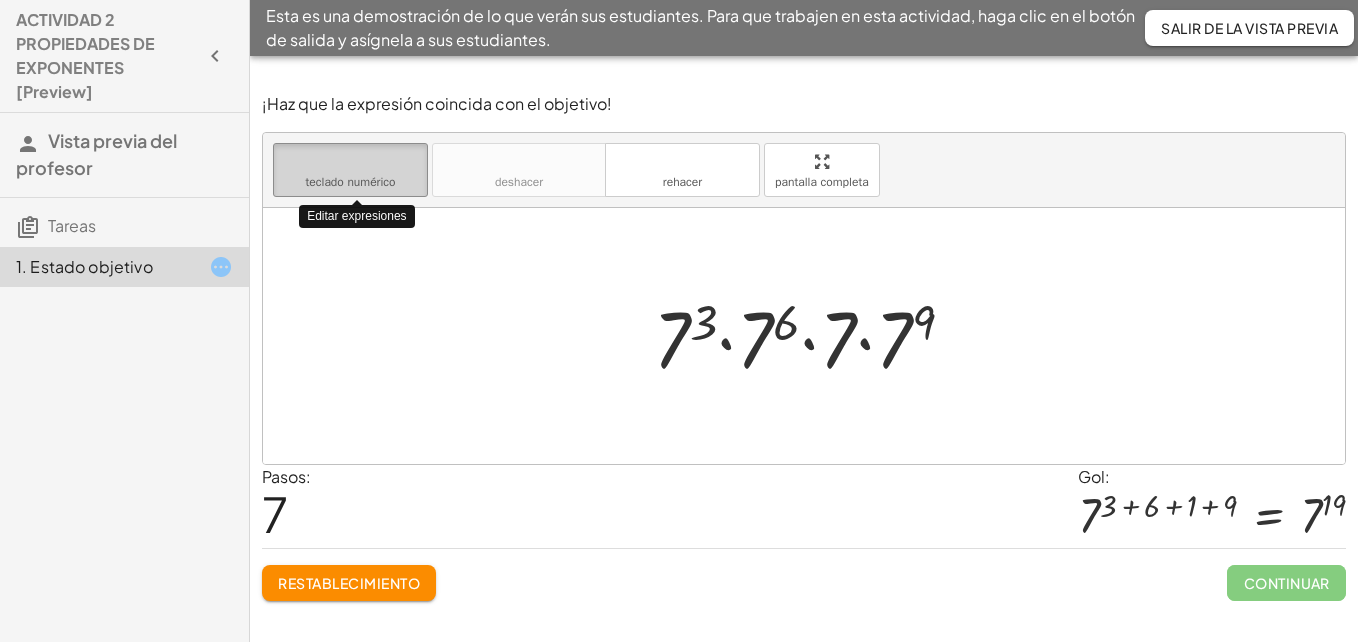 click on "teclado numérico" at bounding box center [350, 182] 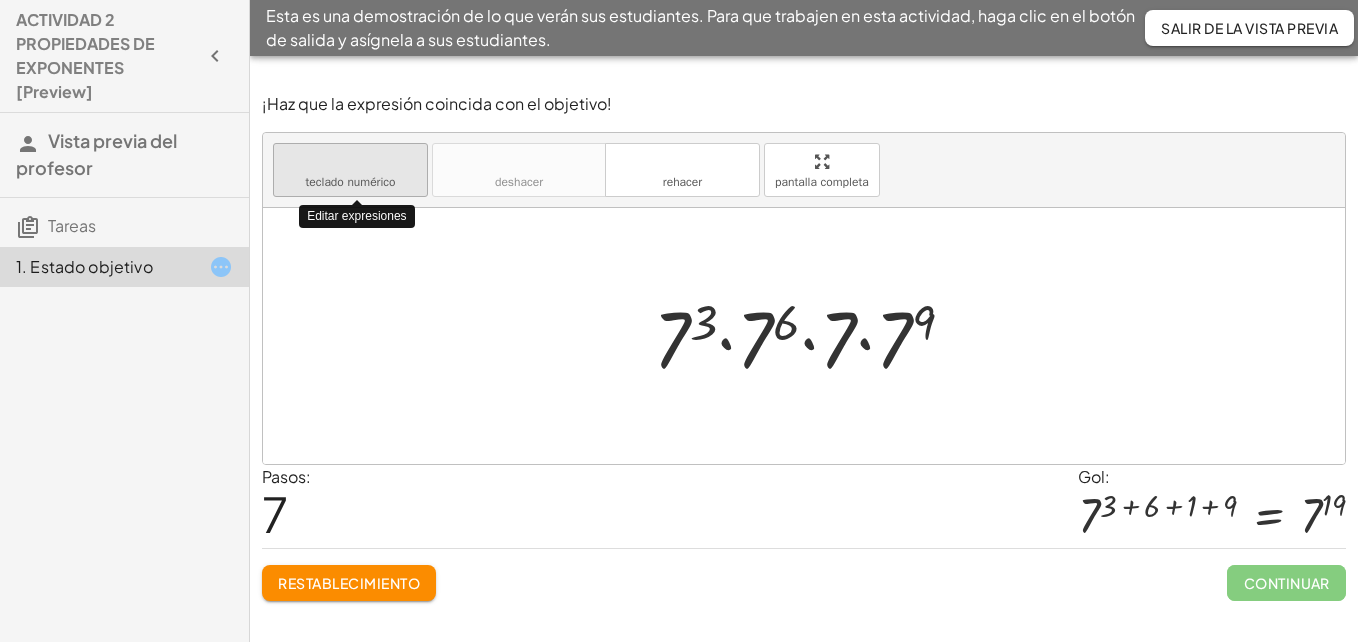 click on "teclado numérico" at bounding box center (350, 182) 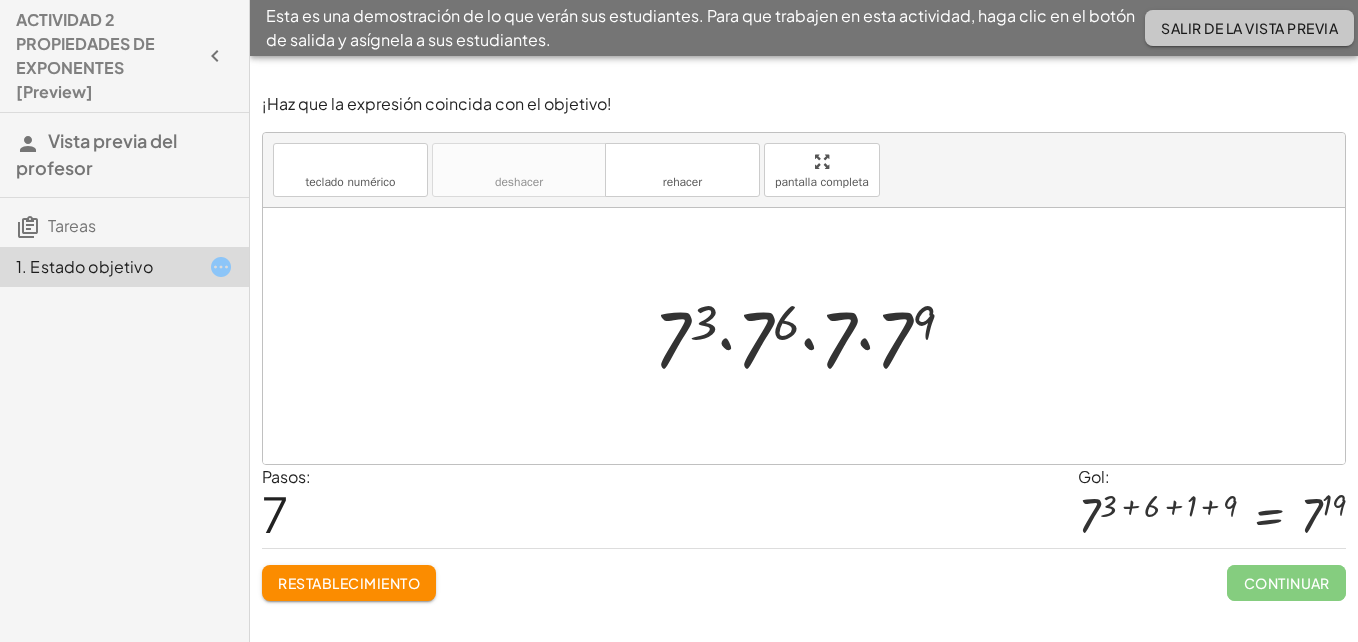 click on "Salir de la vista previa" 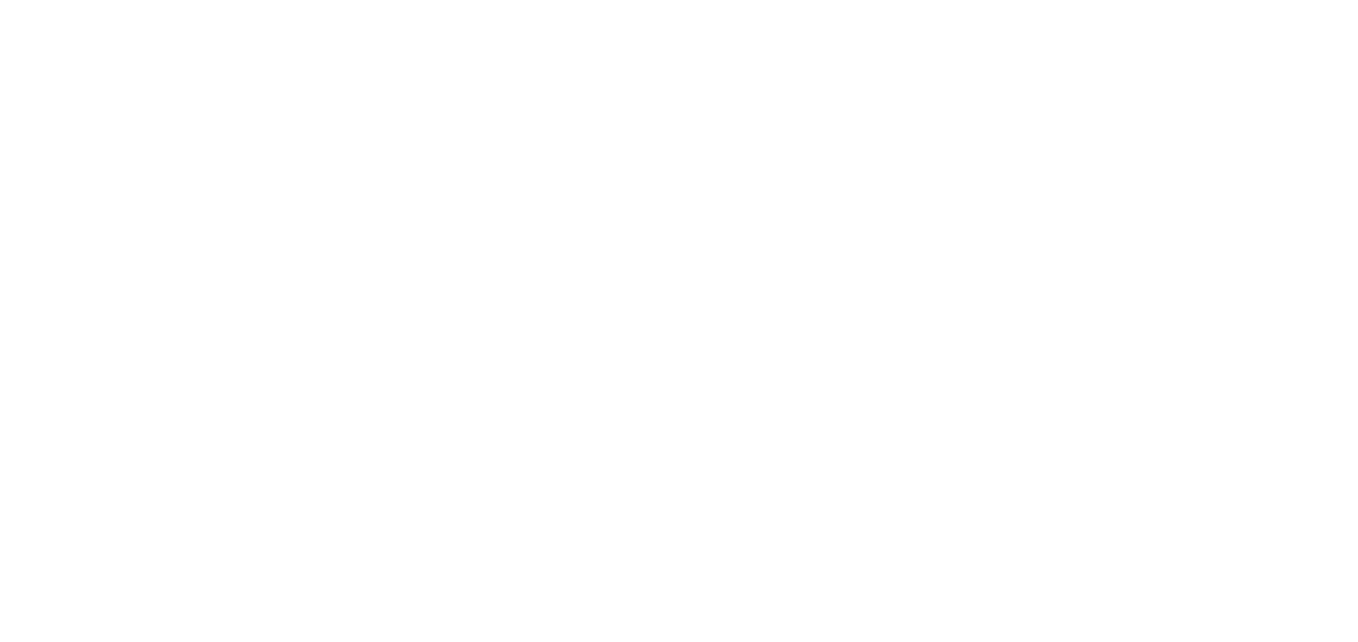 scroll, scrollTop: 0, scrollLeft: 0, axis: both 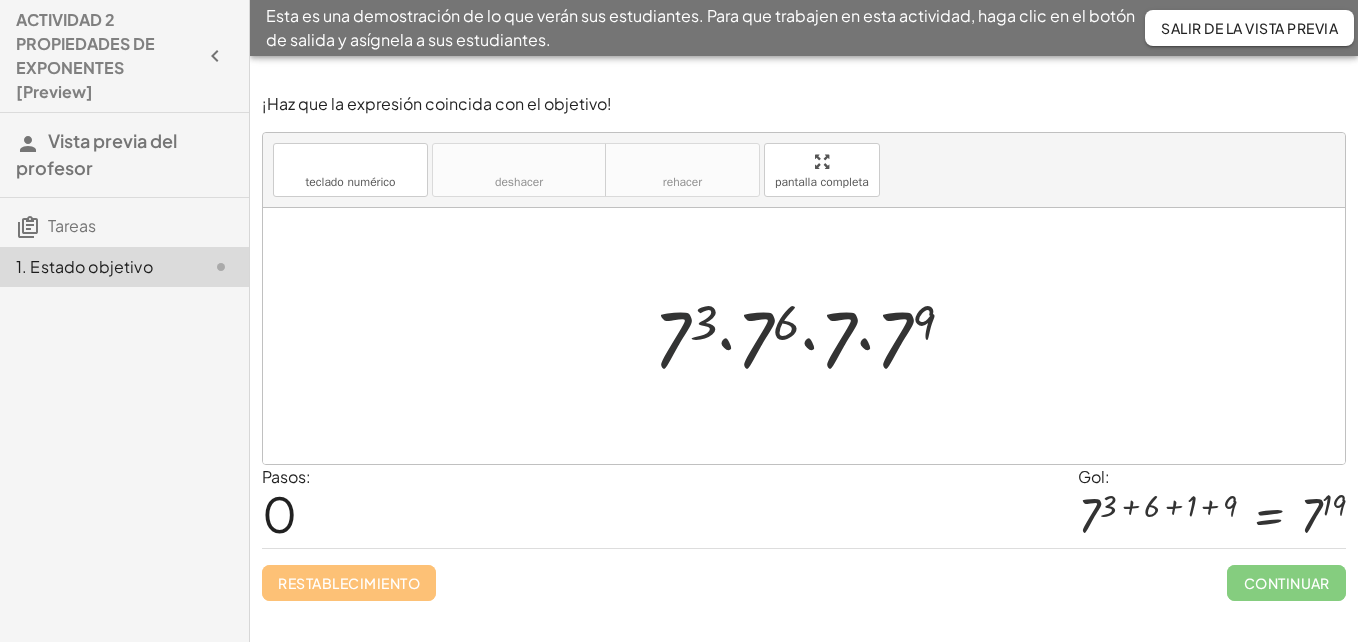 click at bounding box center (811, 336) 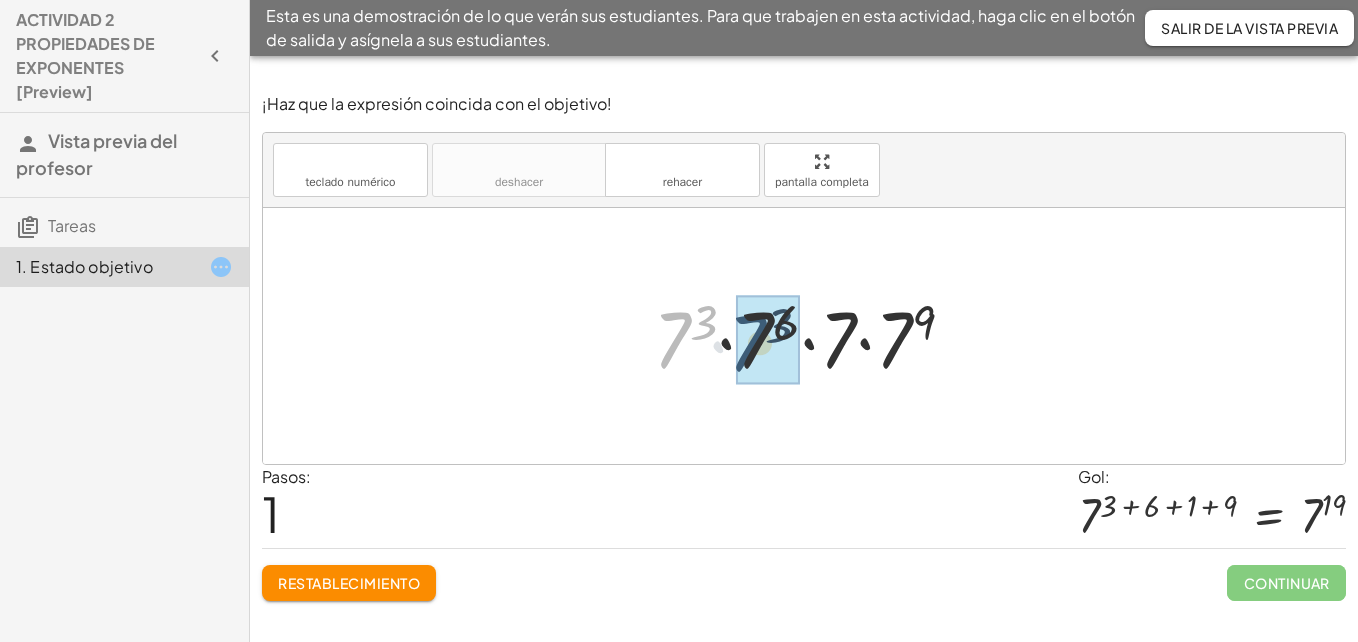 drag, startPoint x: 674, startPoint y: 344, endPoint x: 750, endPoint y: 347, distance: 76.05919 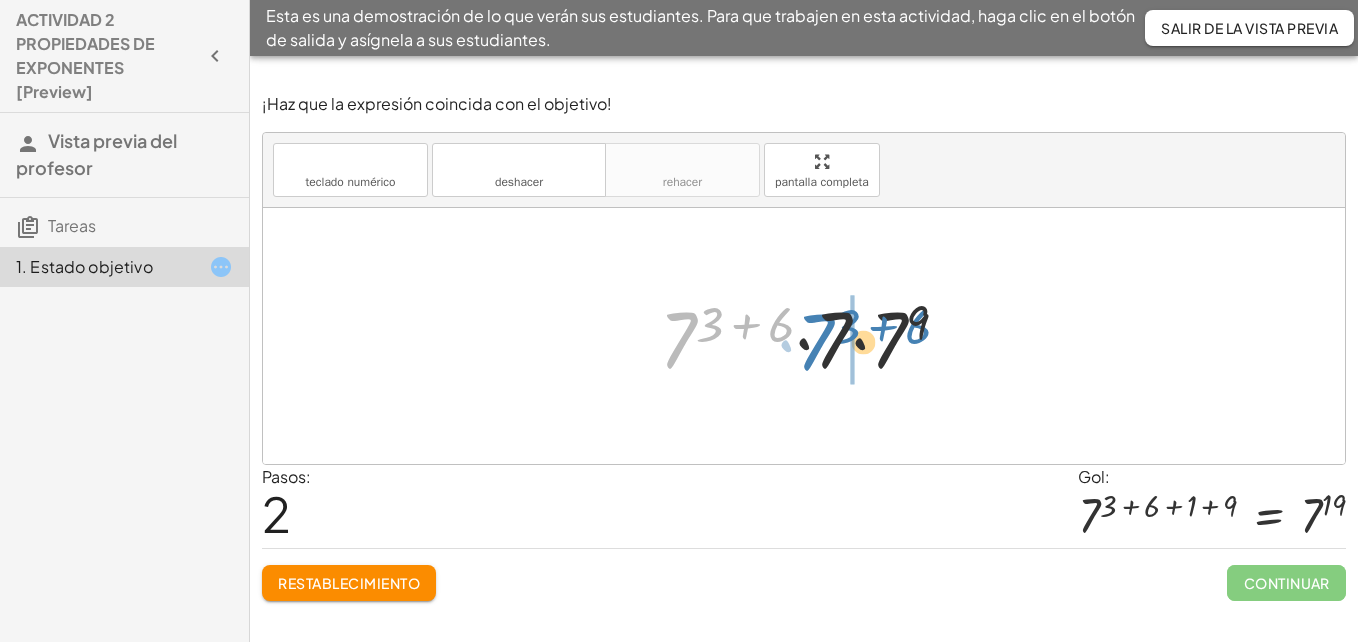 drag, startPoint x: 690, startPoint y: 338, endPoint x: 828, endPoint y: 340, distance: 138.0145 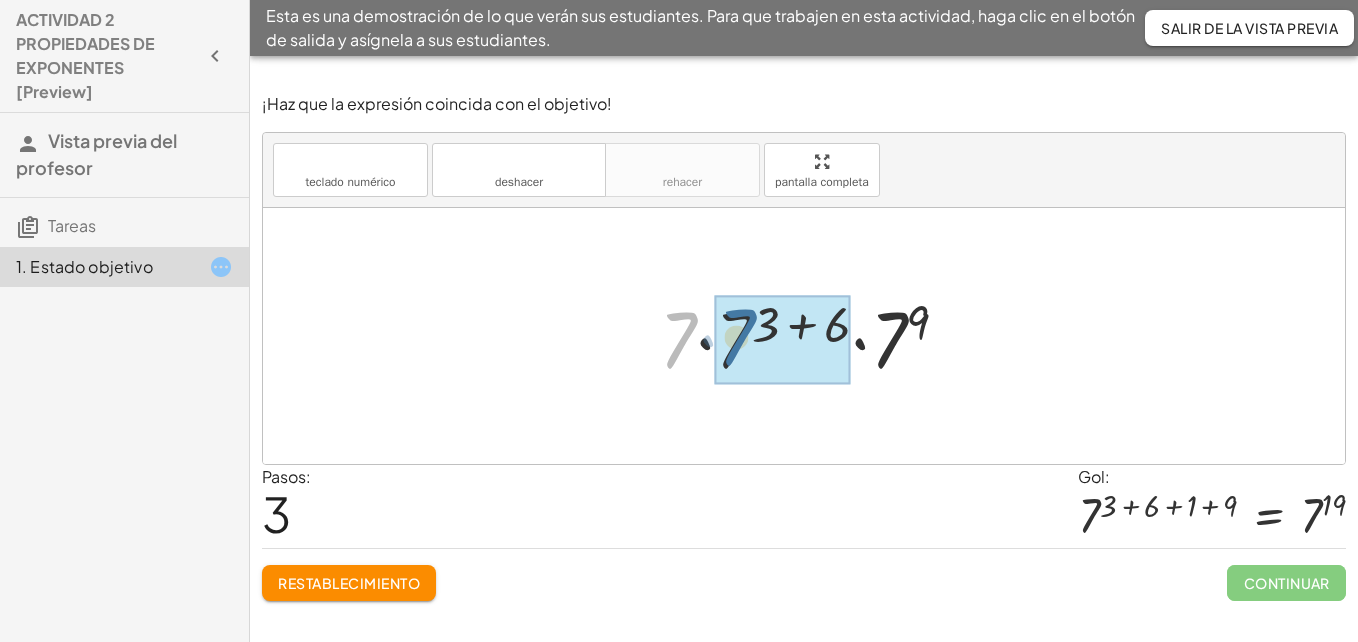 drag, startPoint x: 687, startPoint y: 336, endPoint x: 721, endPoint y: 333, distance: 34.132095 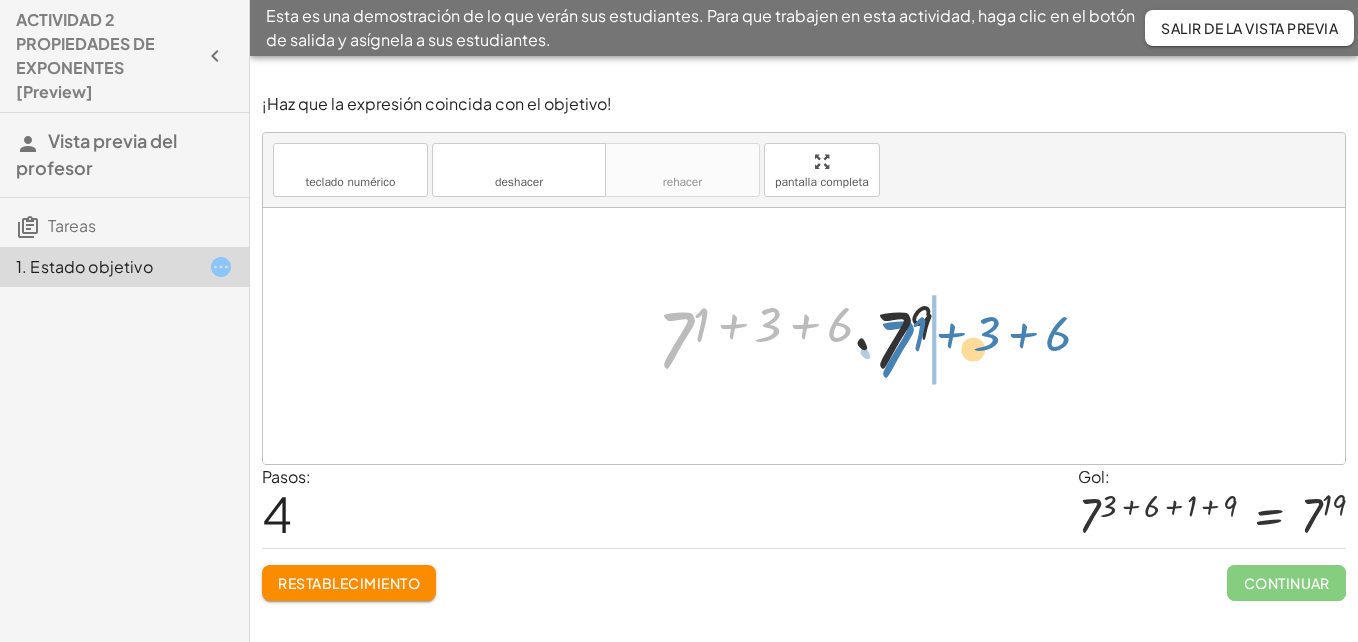 drag, startPoint x: 687, startPoint y: 333, endPoint x: 906, endPoint y: 342, distance: 219.18486 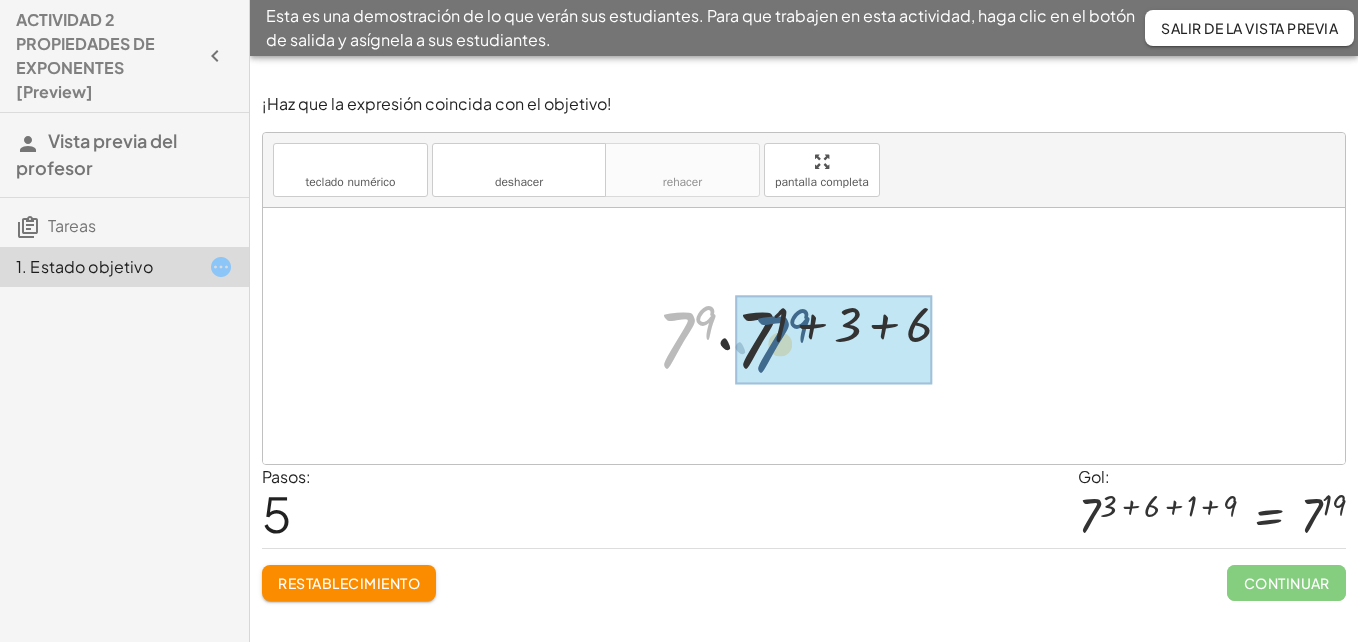 drag, startPoint x: 676, startPoint y: 350, endPoint x: 771, endPoint y: 354, distance: 95.084175 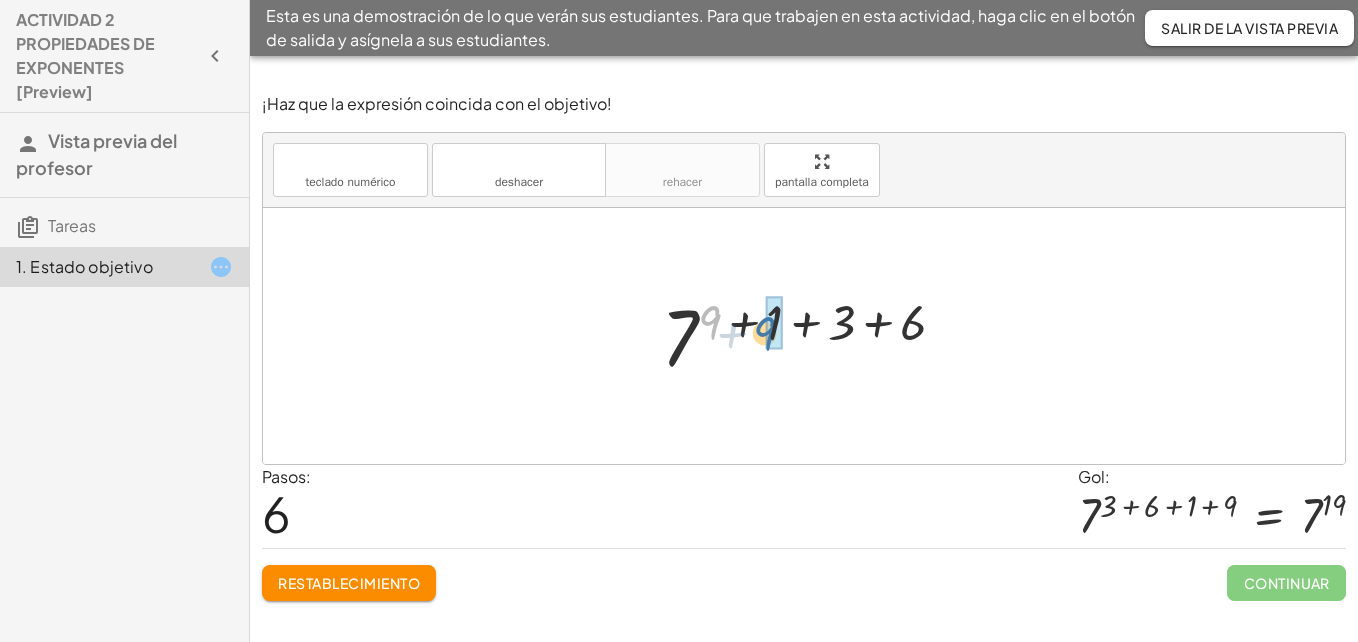 drag, startPoint x: 712, startPoint y: 319, endPoint x: 765, endPoint y: 330, distance: 54.129475 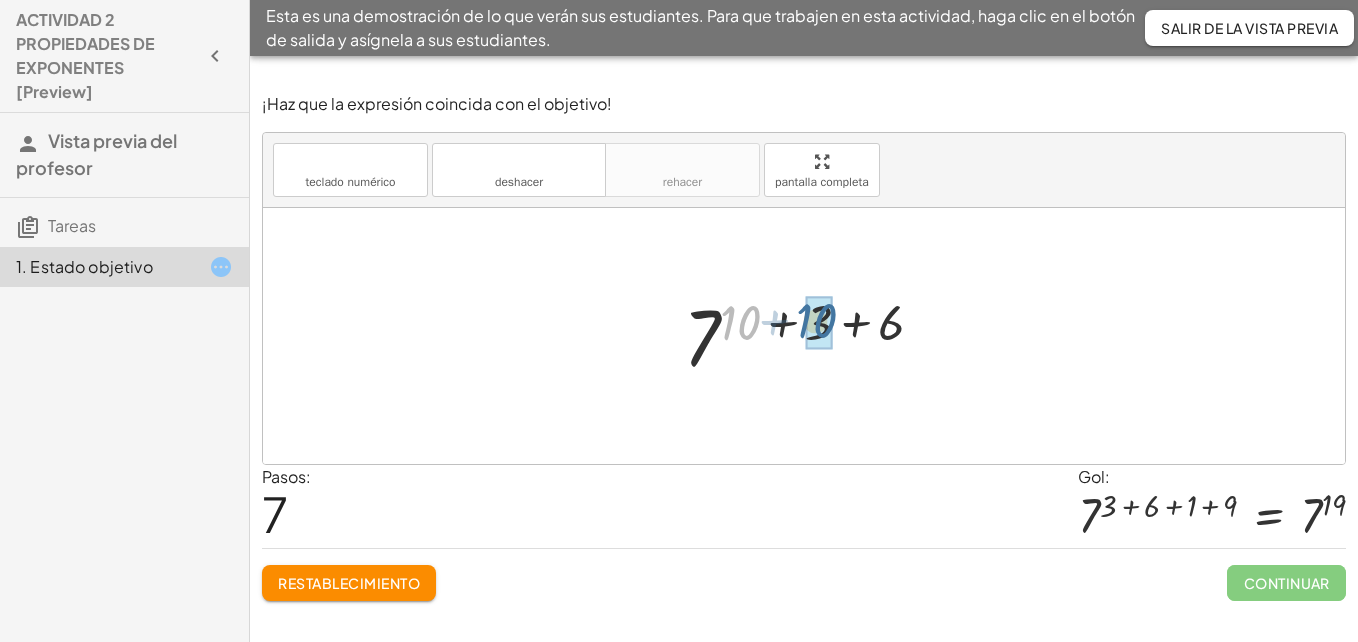 drag, startPoint x: 747, startPoint y: 327, endPoint x: 823, endPoint y: 325, distance: 76.02631 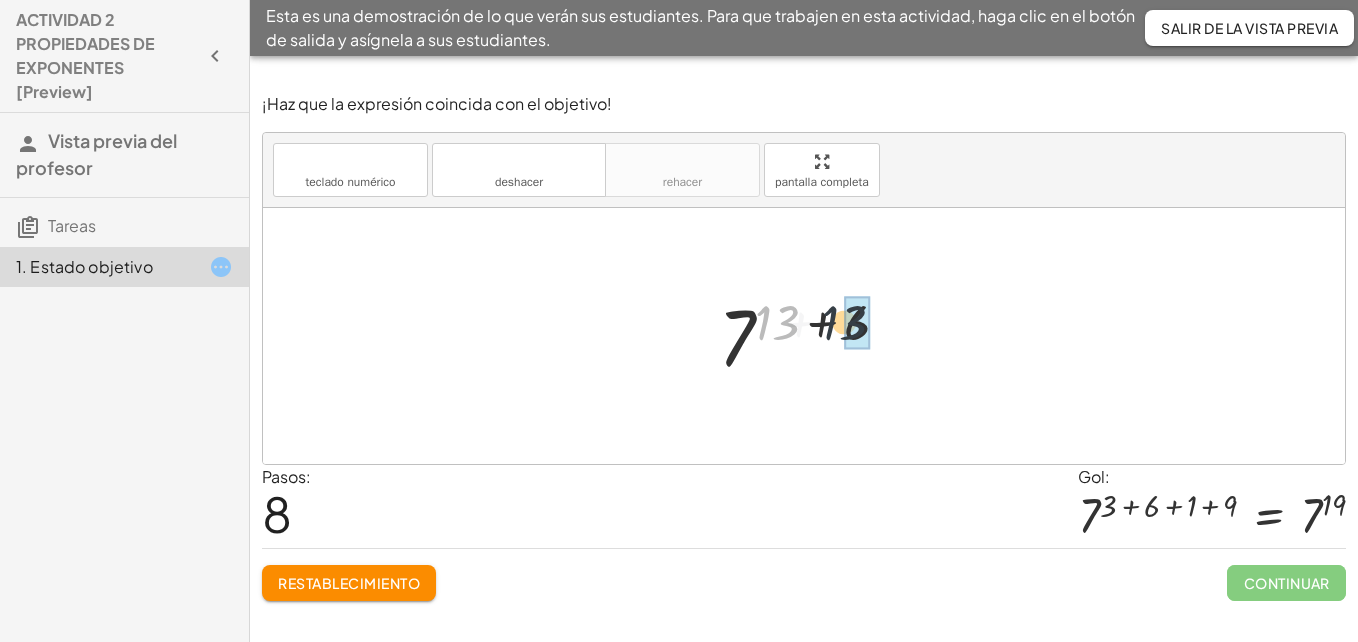 drag, startPoint x: 786, startPoint y: 316, endPoint x: 867, endPoint y: 318, distance: 81.02469 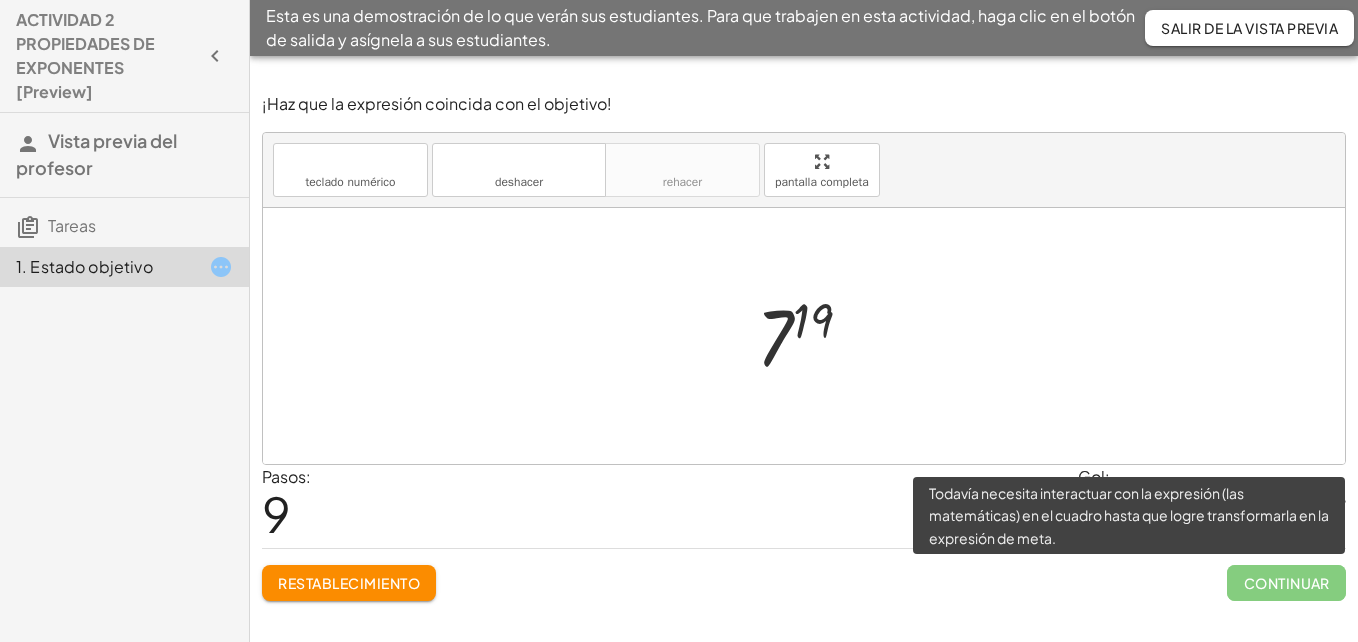 click on "Continuar" 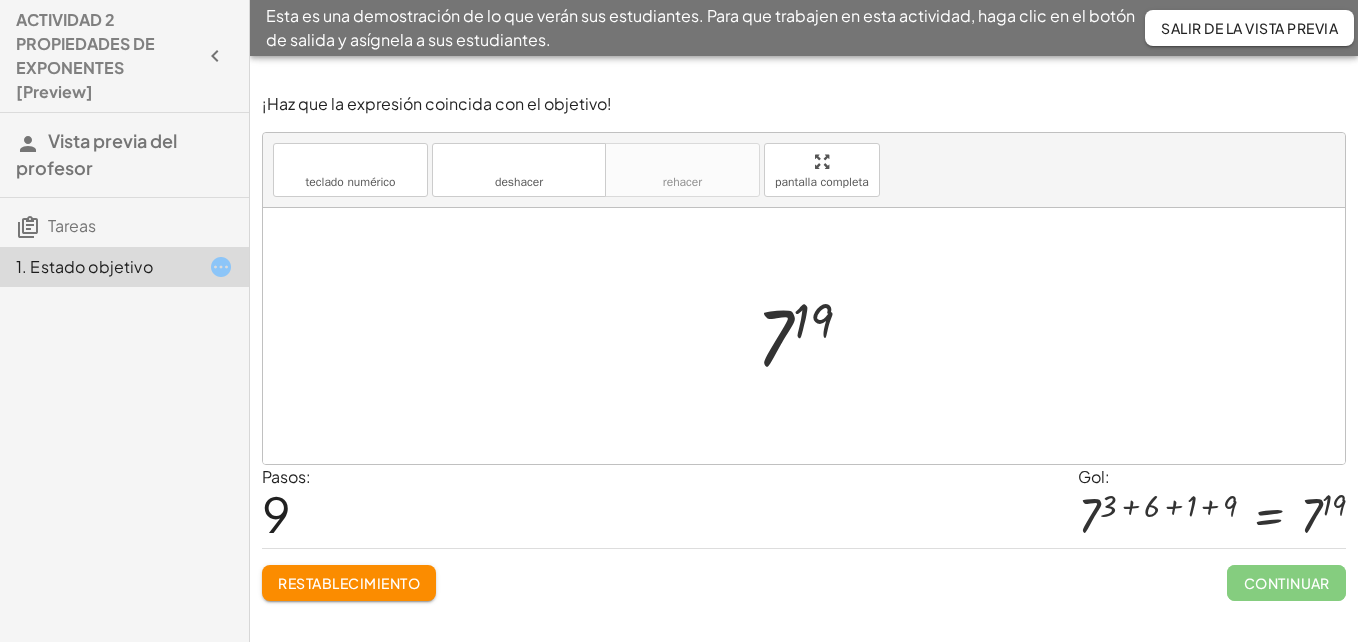 click at bounding box center (804, 336) 